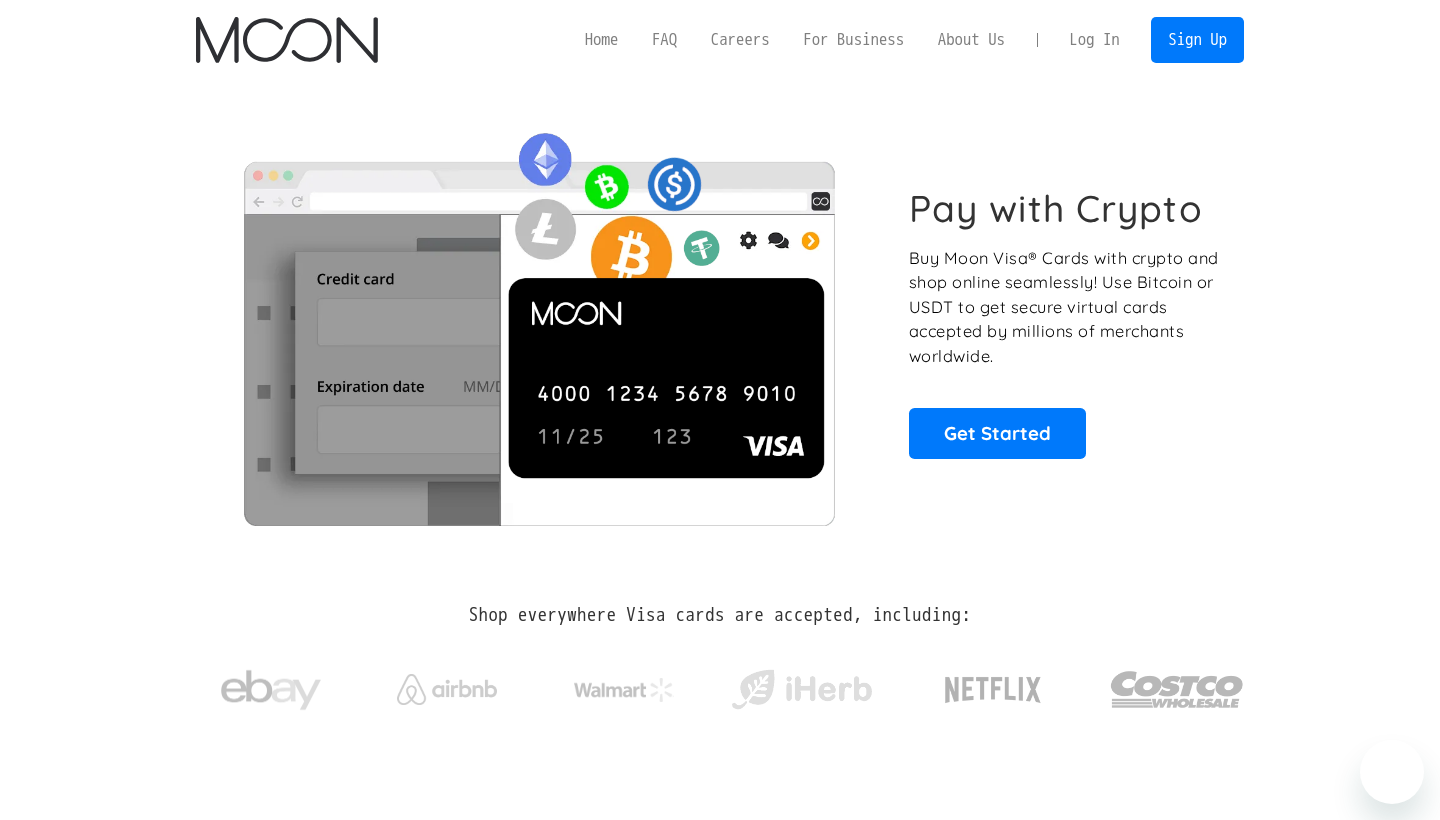 scroll, scrollTop: 0, scrollLeft: 0, axis: both 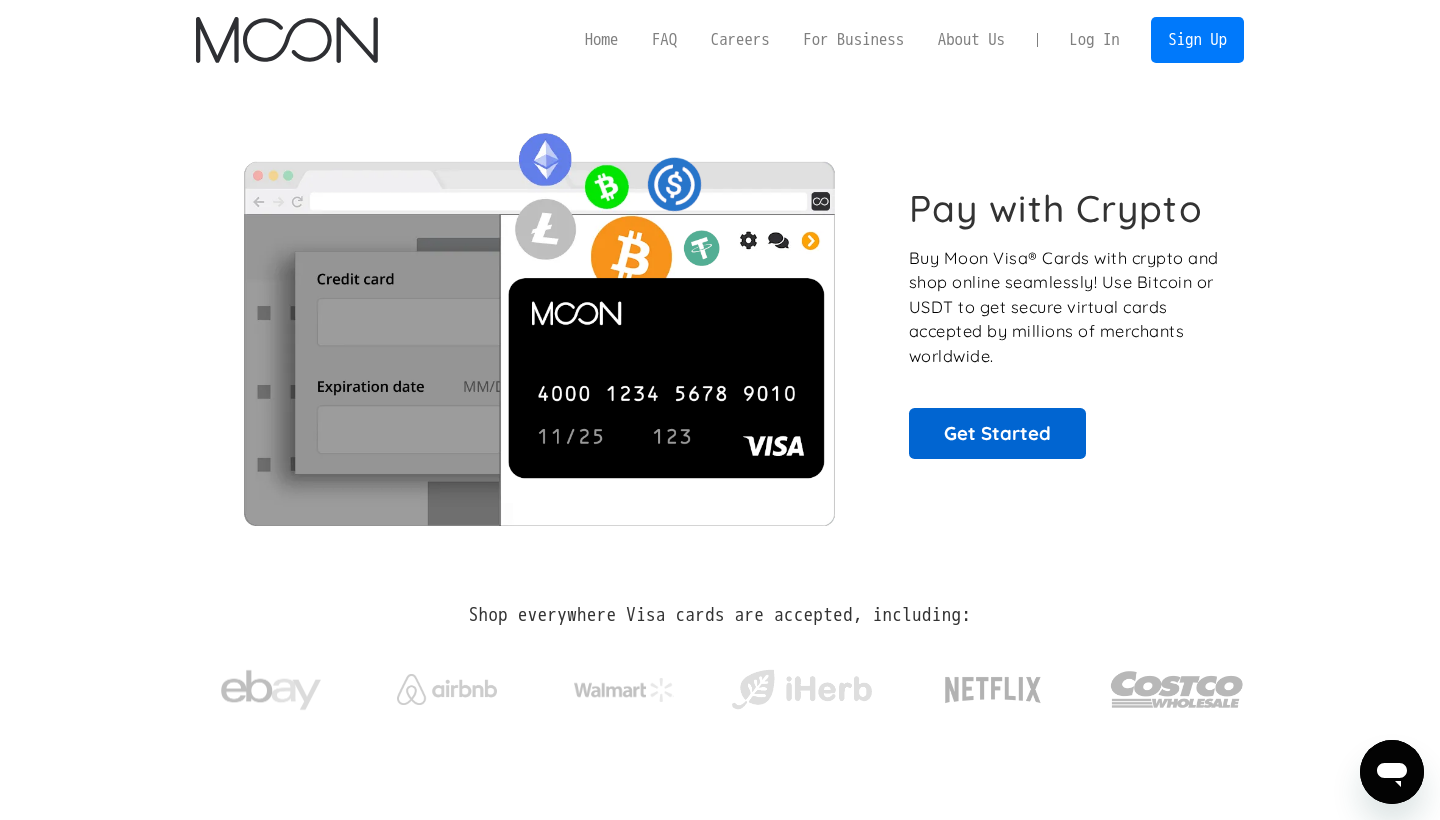 click on "Get Started" at bounding box center (997, 433) 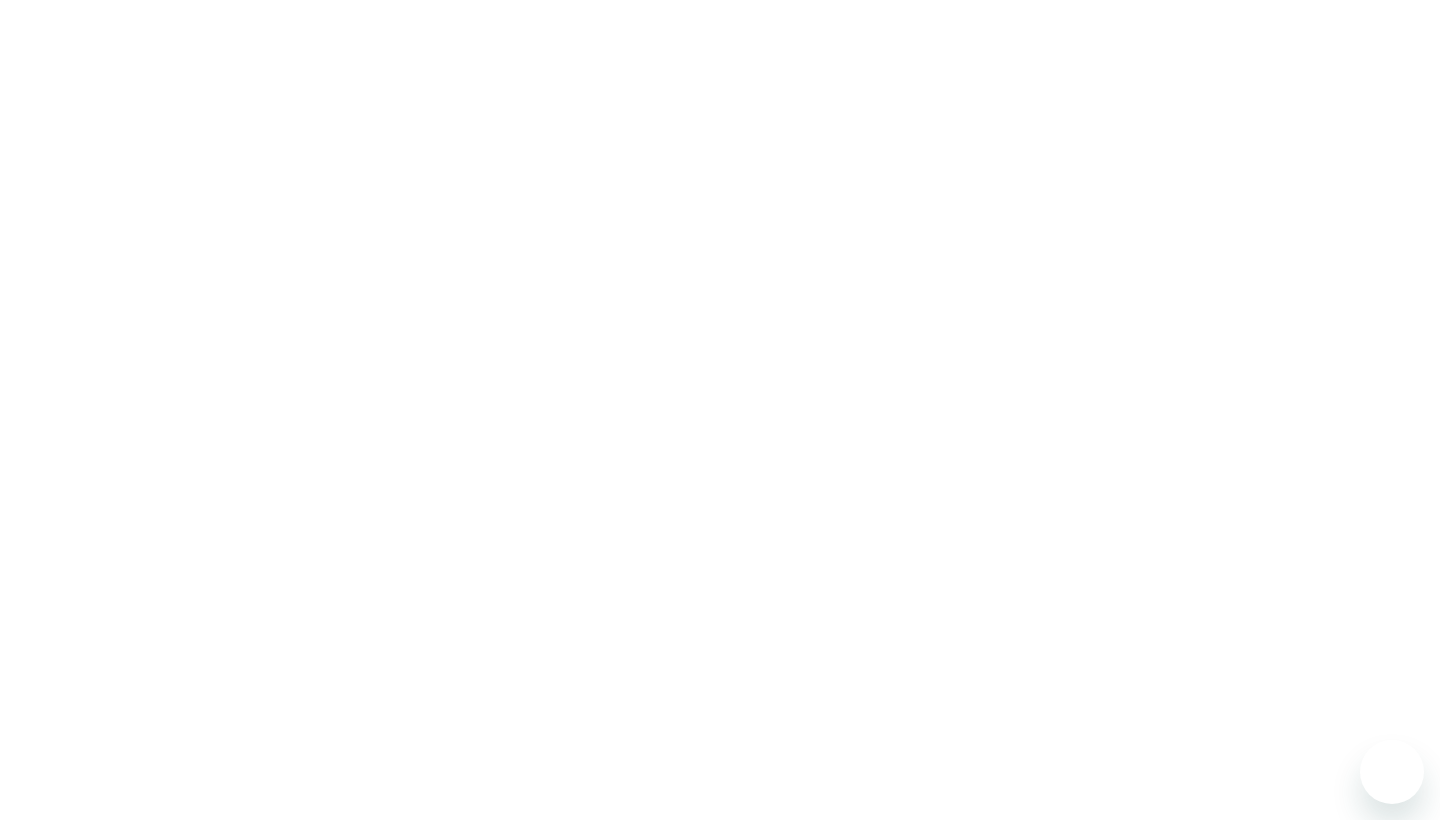 scroll, scrollTop: 0, scrollLeft: 0, axis: both 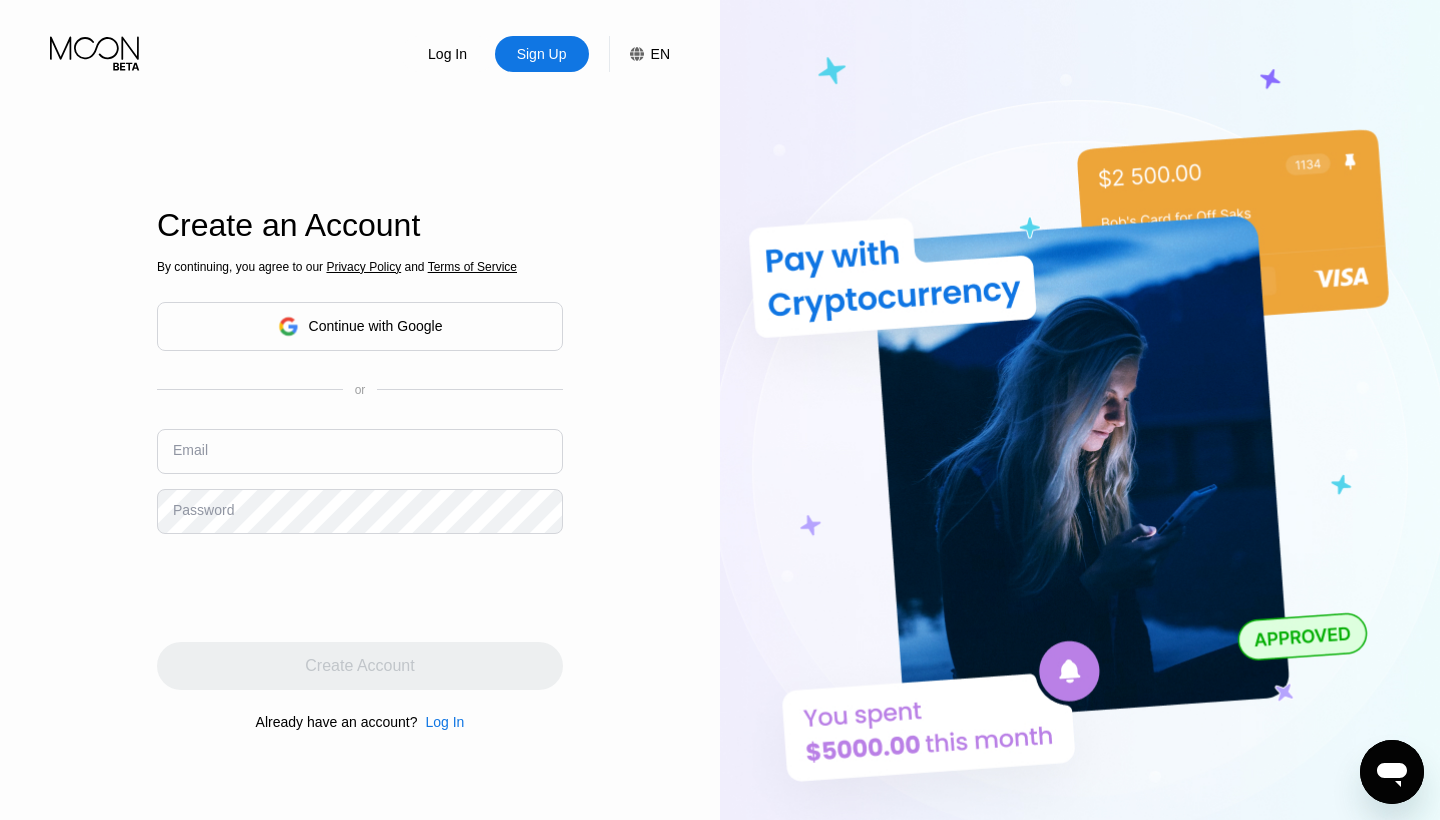 click on "Continue with Google" at bounding box center [360, 326] 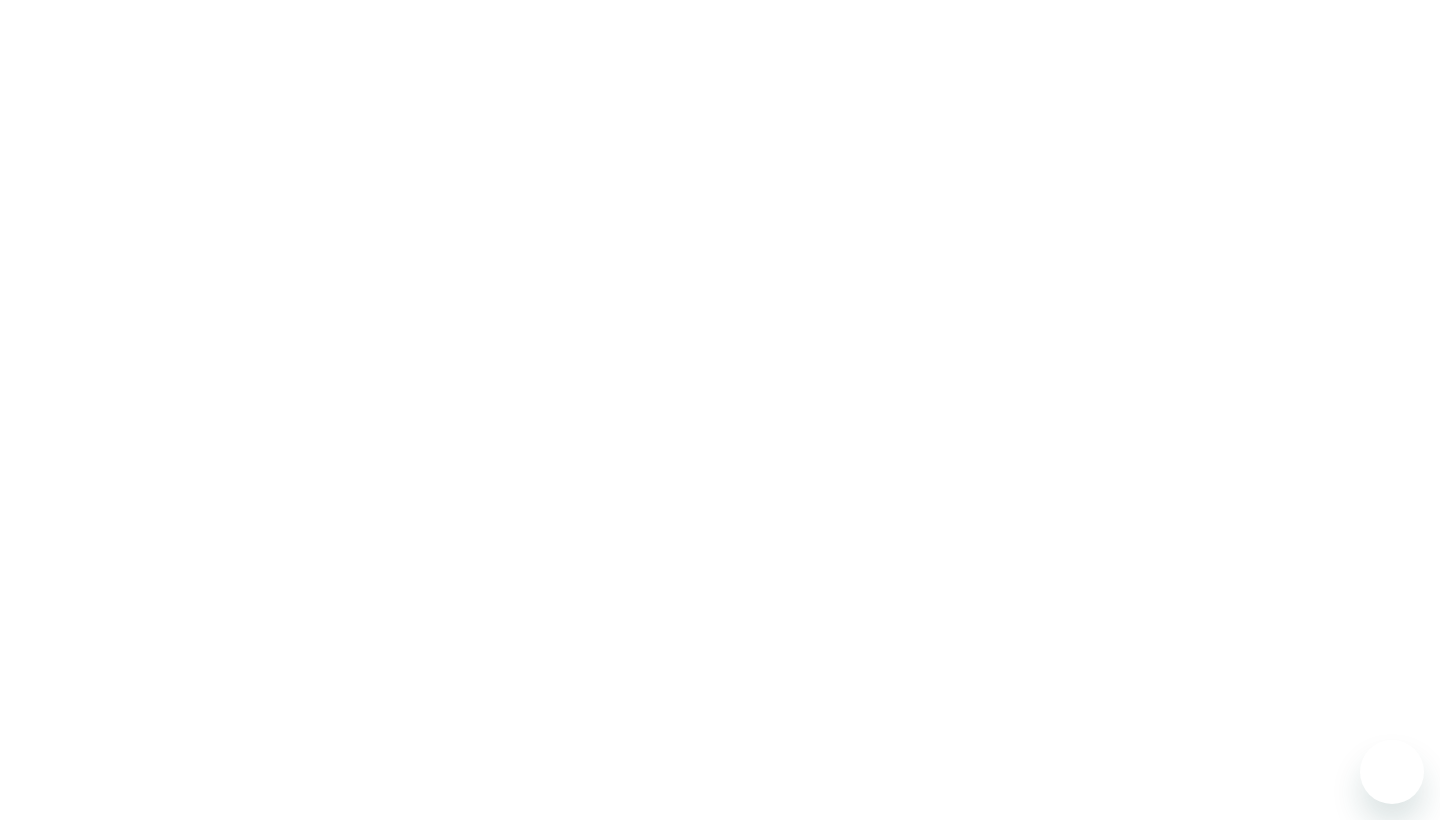 scroll, scrollTop: 0, scrollLeft: 0, axis: both 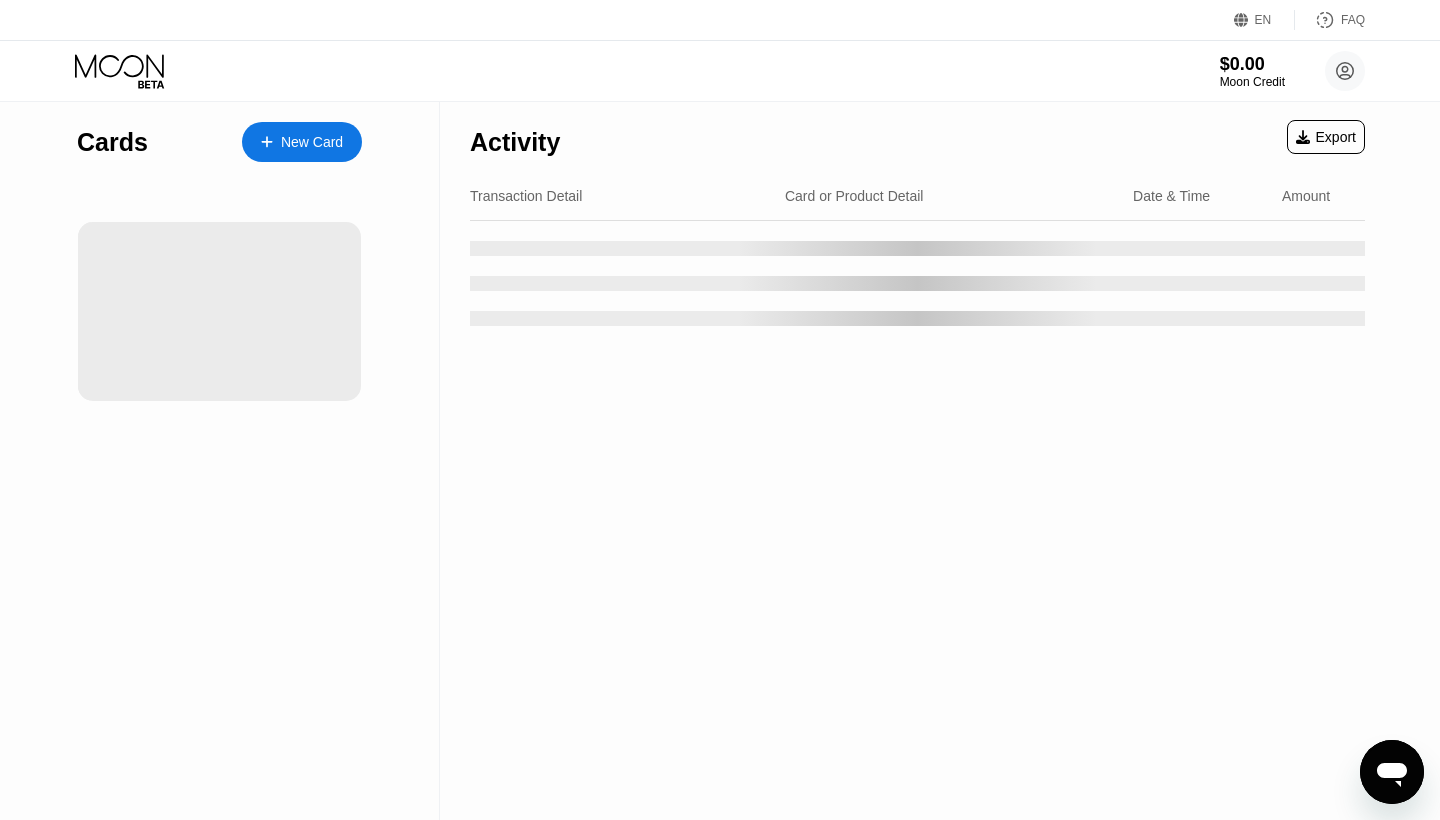 click on "New Card" at bounding box center [312, 142] 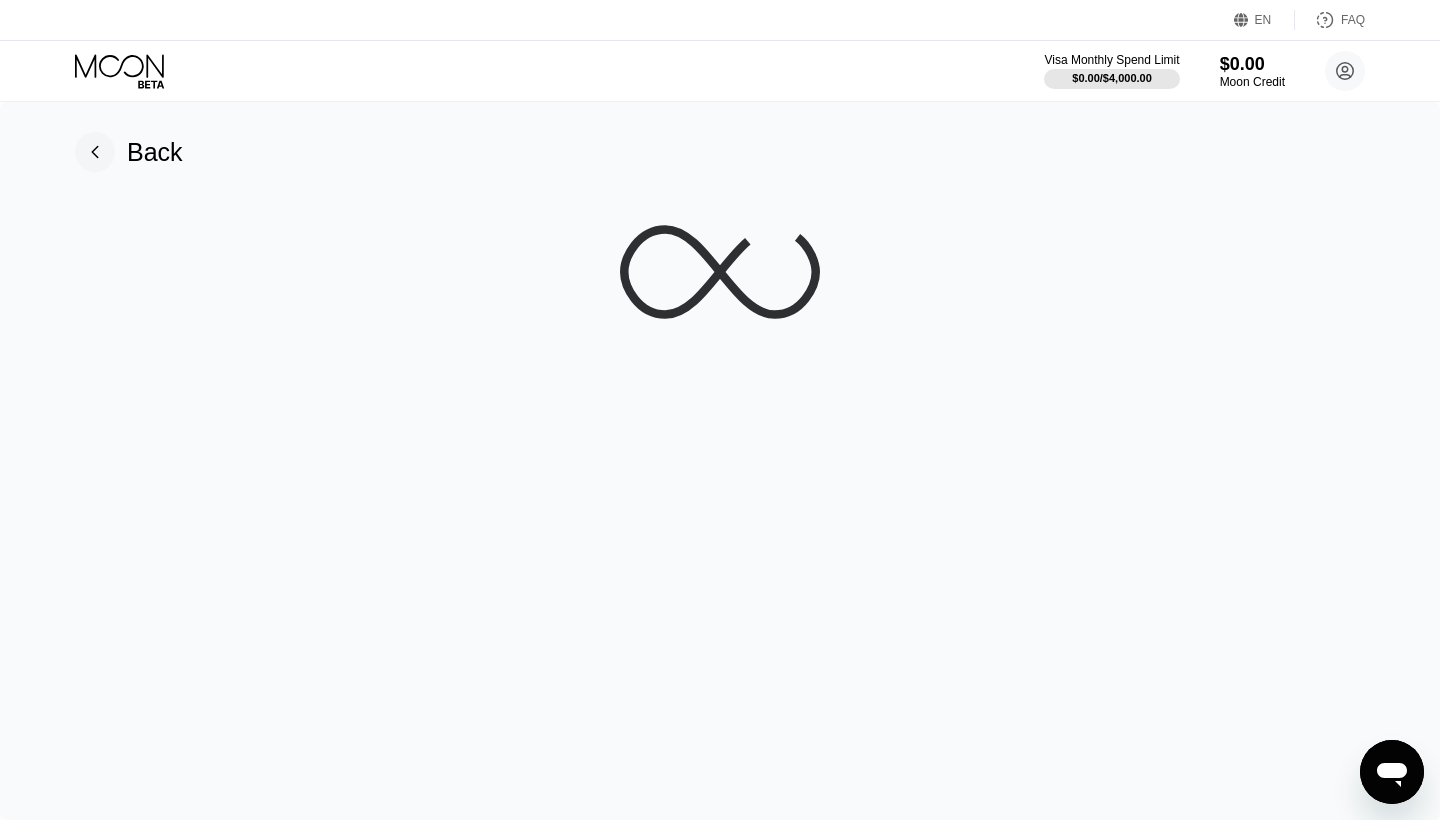 click 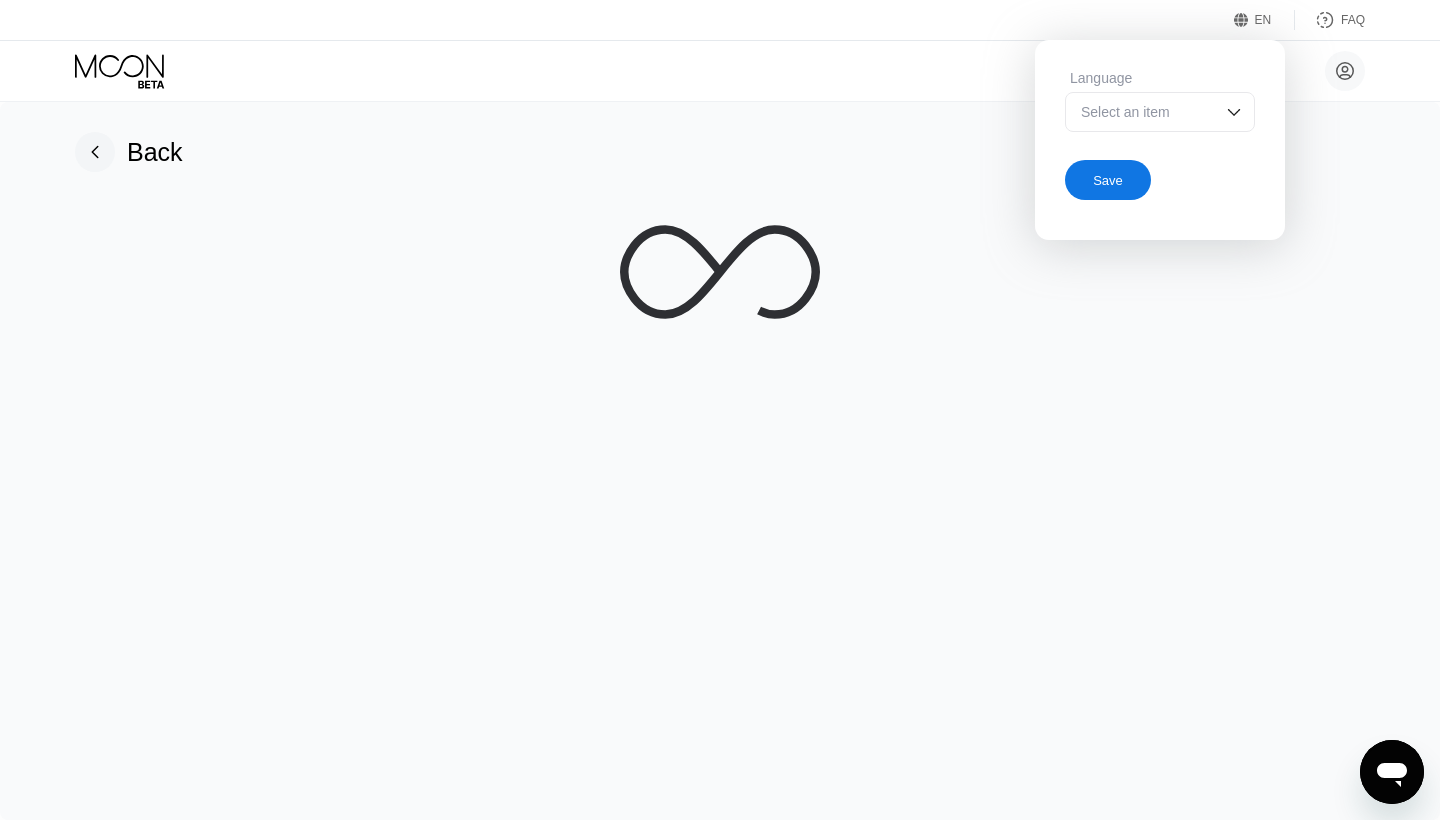 click on "Select an item" at bounding box center (1145, 112) 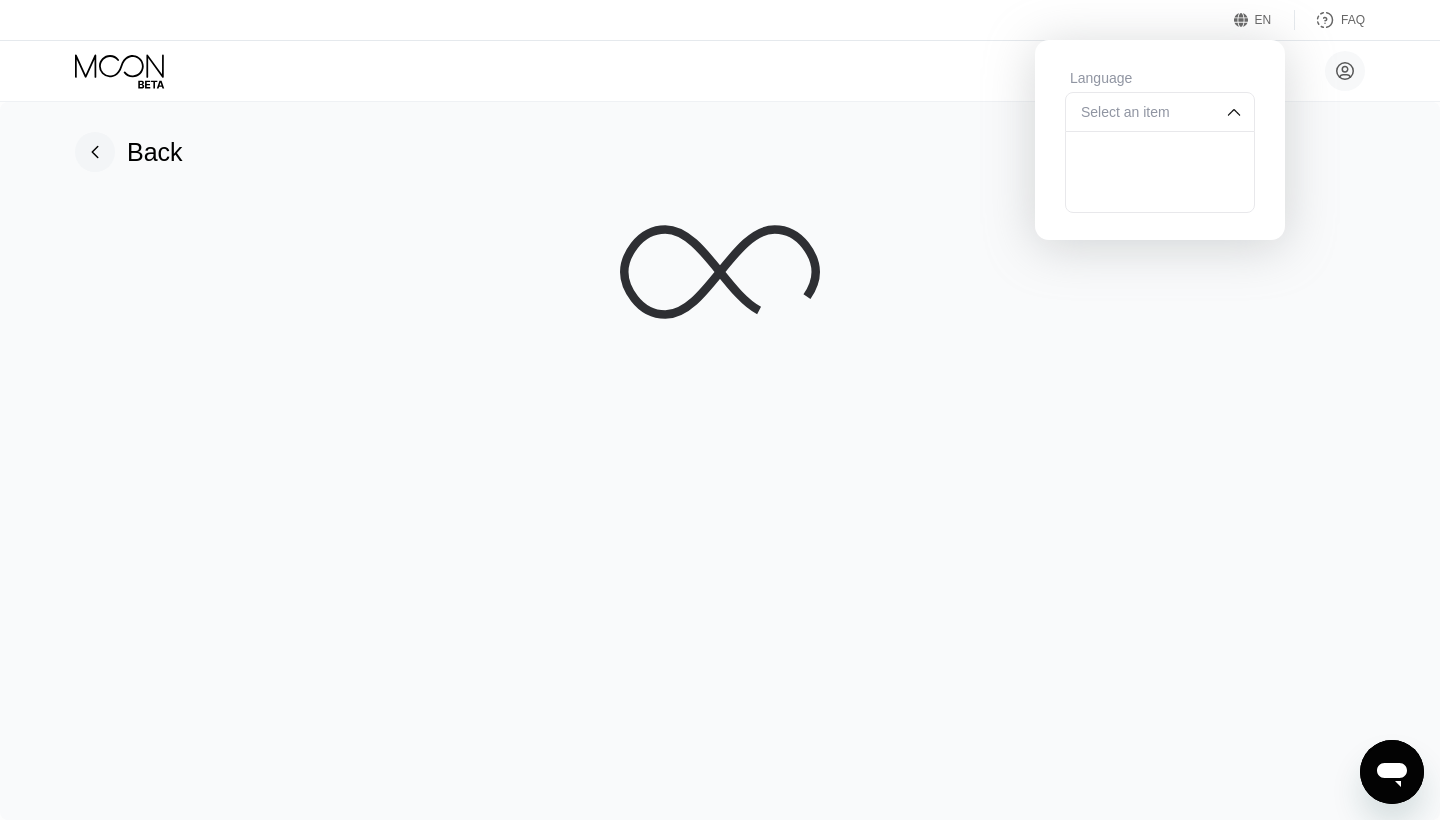 click on "Select an item" at bounding box center (1160, 112) 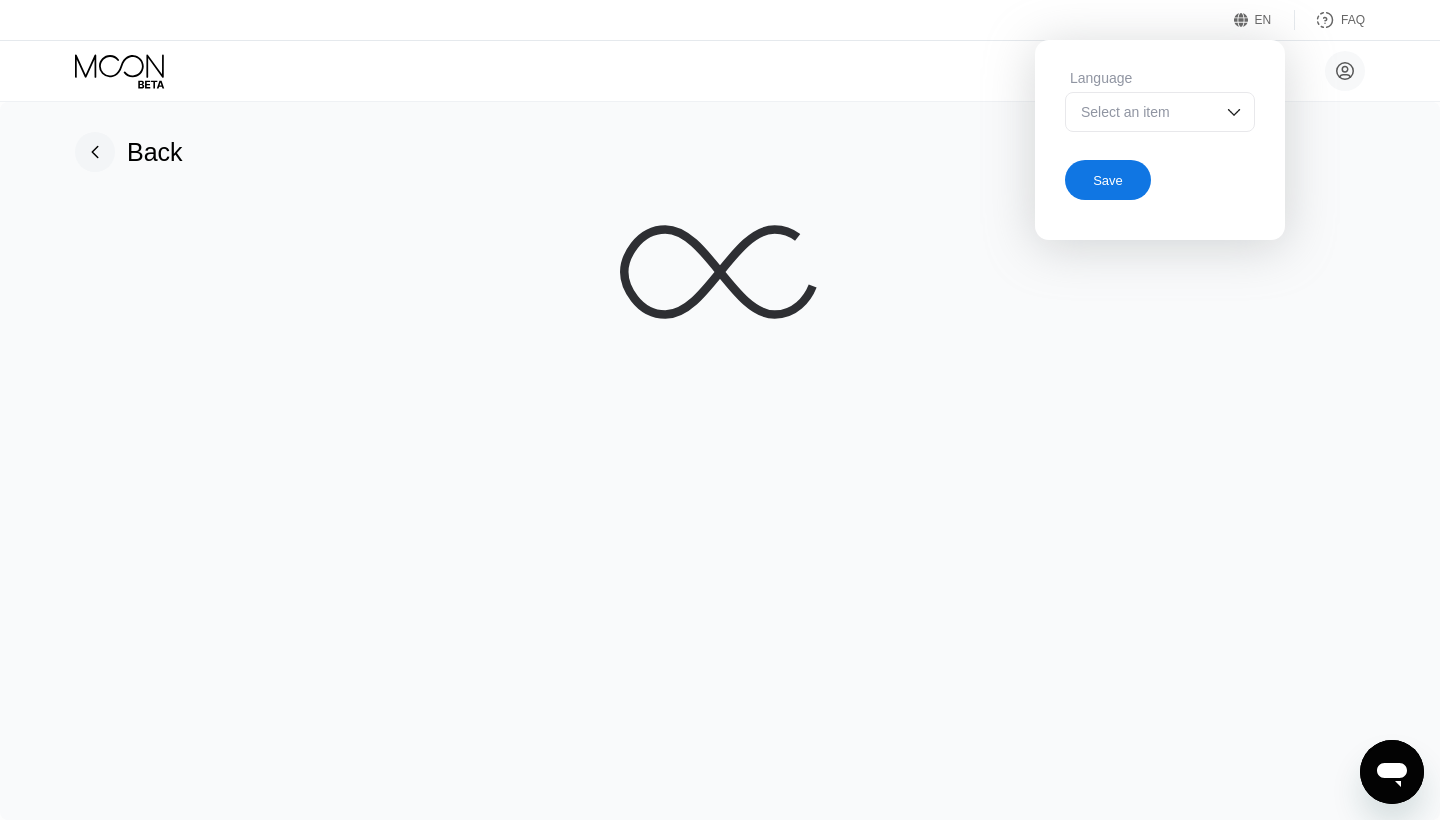 click on "Select an item" at bounding box center [1160, 112] 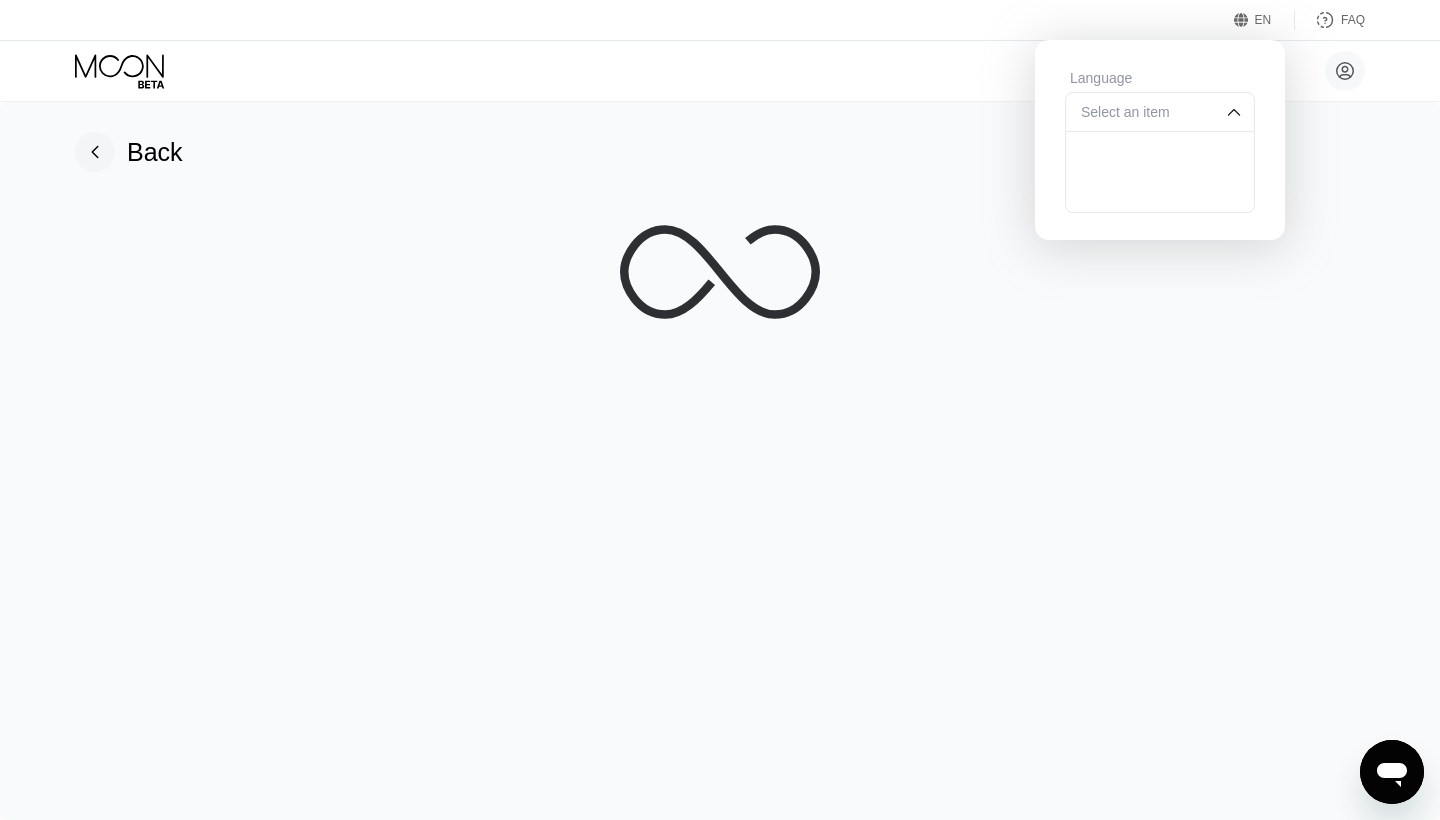 click on "Select an item" at bounding box center [1160, 112] 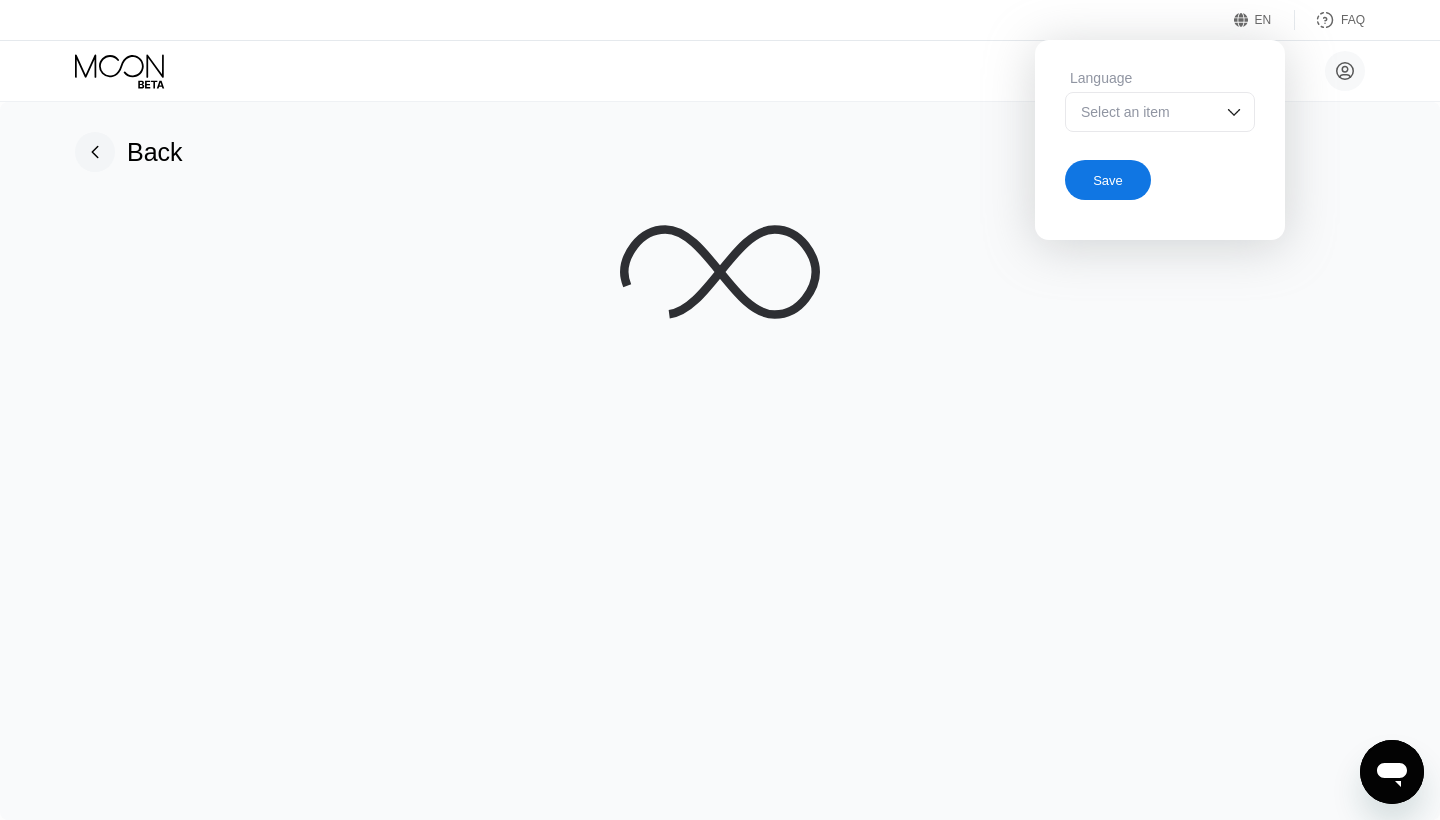 click on "Александр Каверин muchahovdele@gmail.com  Home Settings Support Careers About Us Log out Privacy policy Terms" at bounding box center [720, 71] 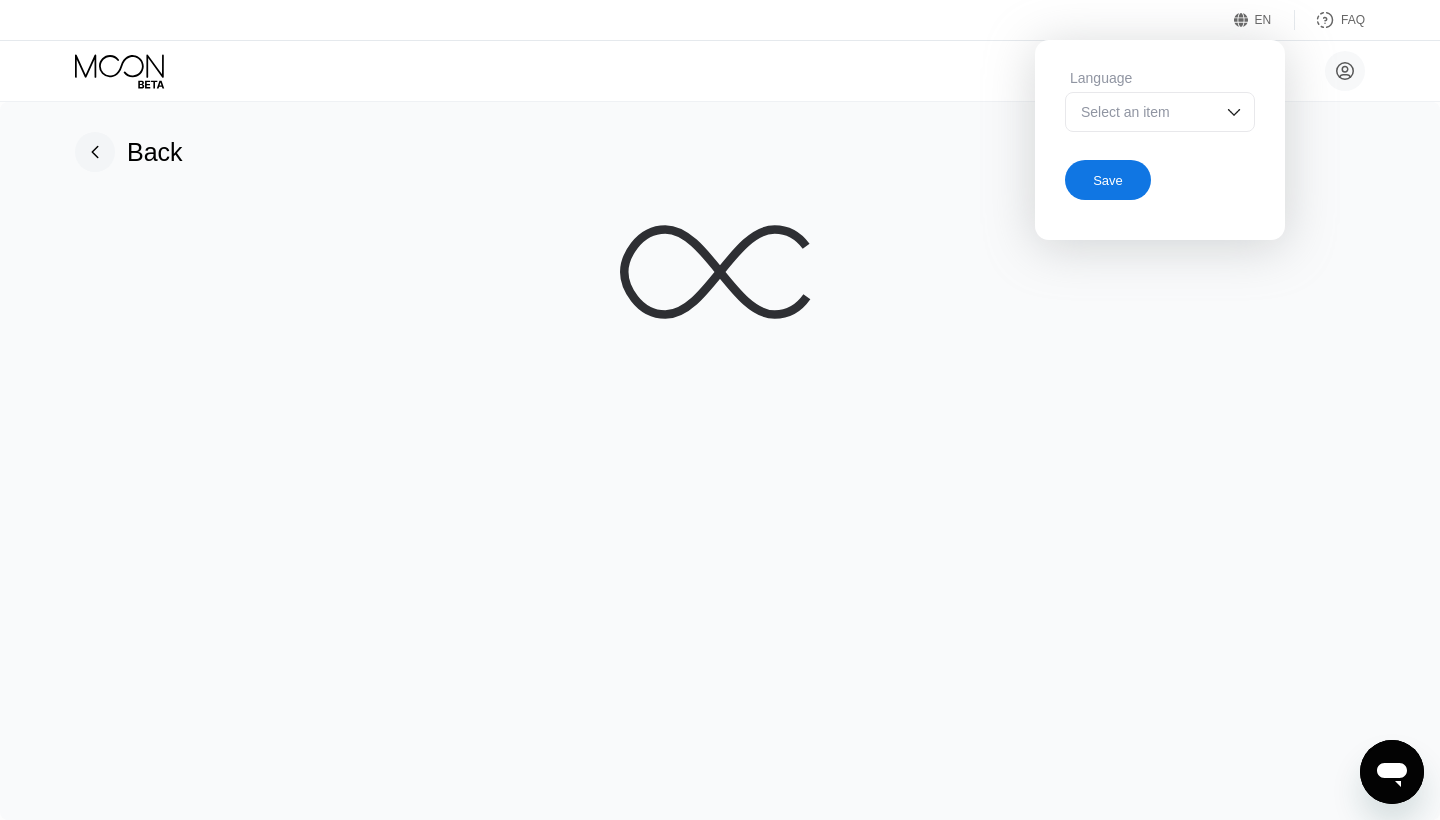 click 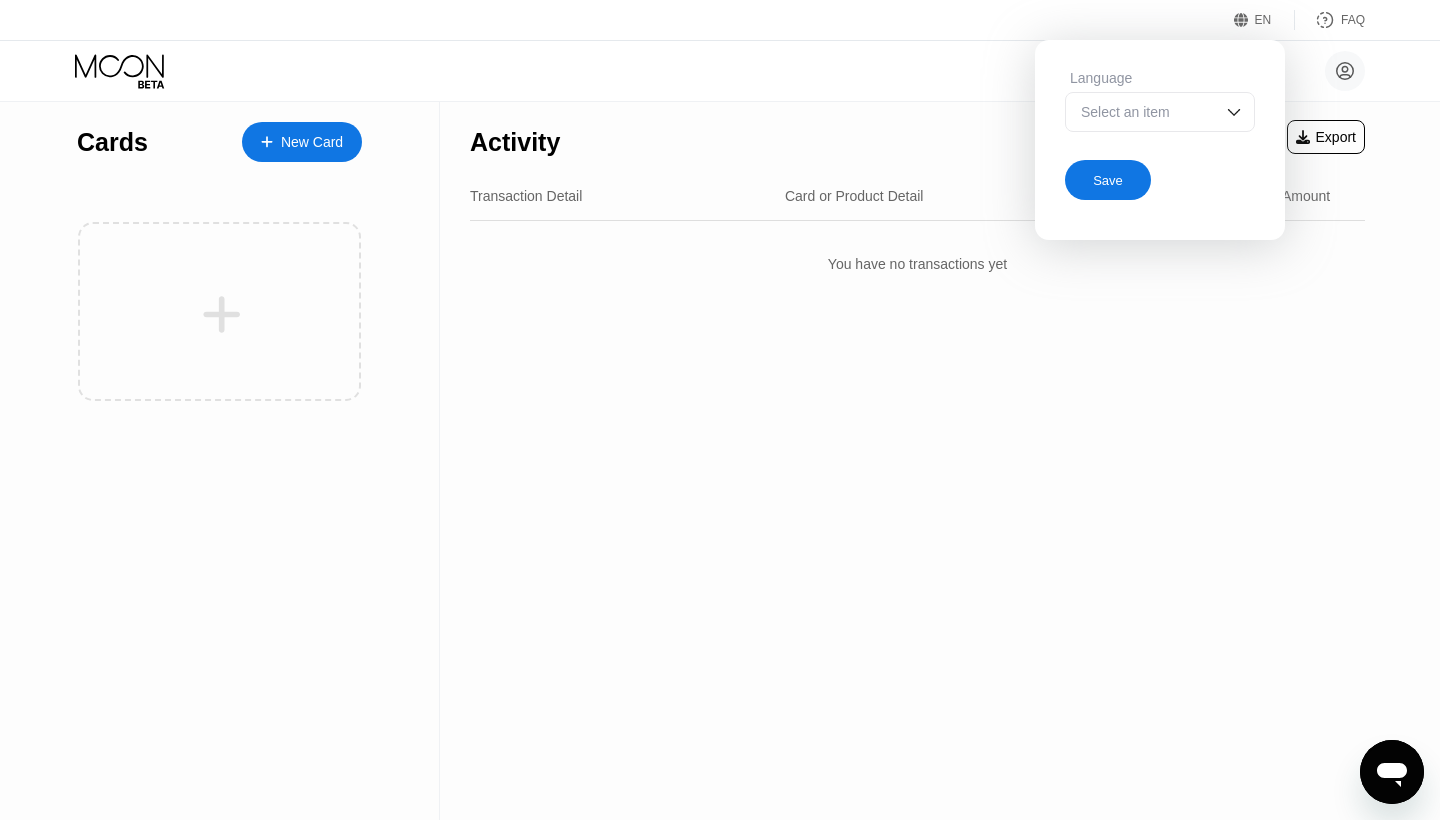 click on "Save" at bounding box center [1108, 180] 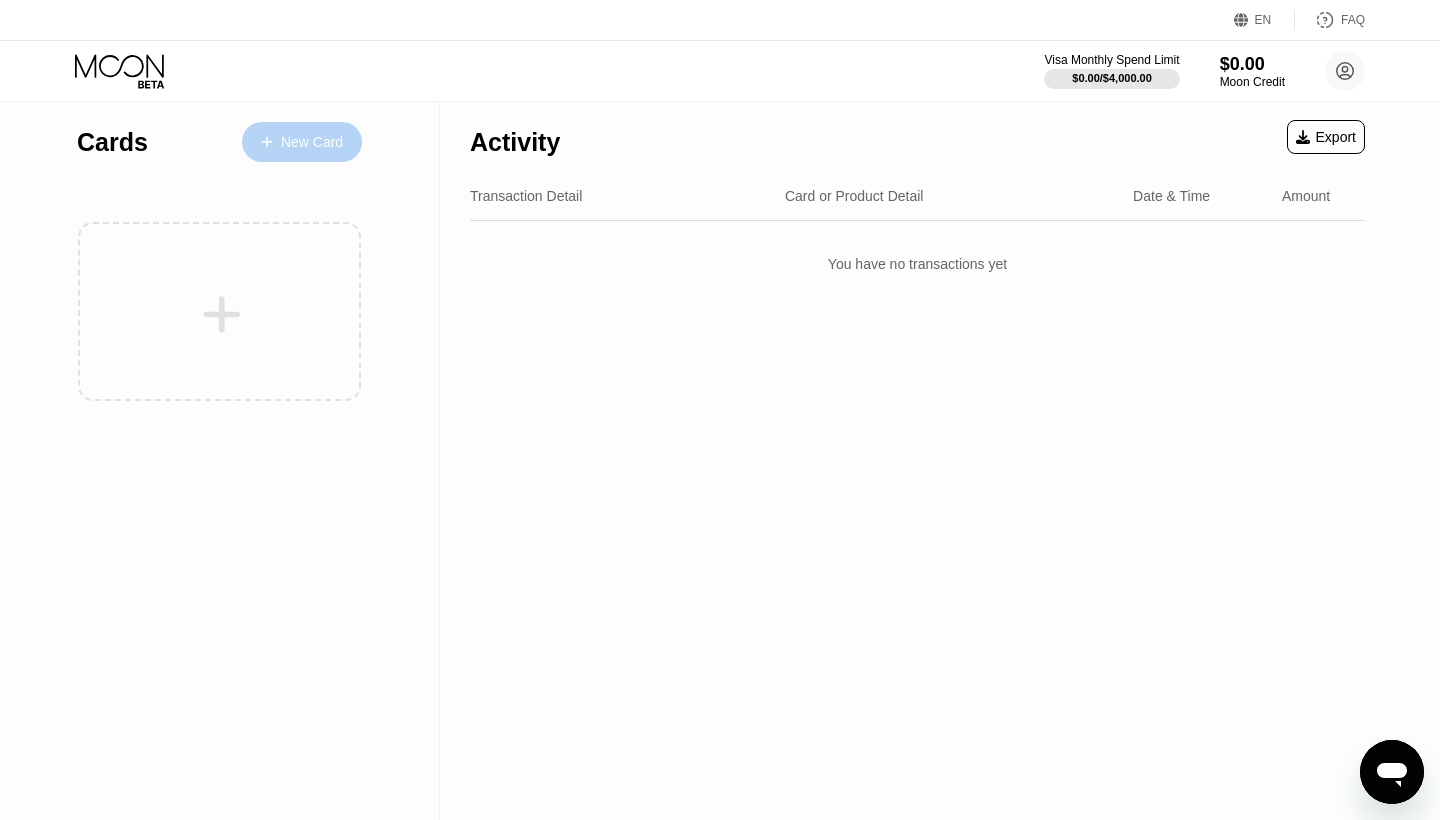click on "New Card" at bounding box center (312, 142) 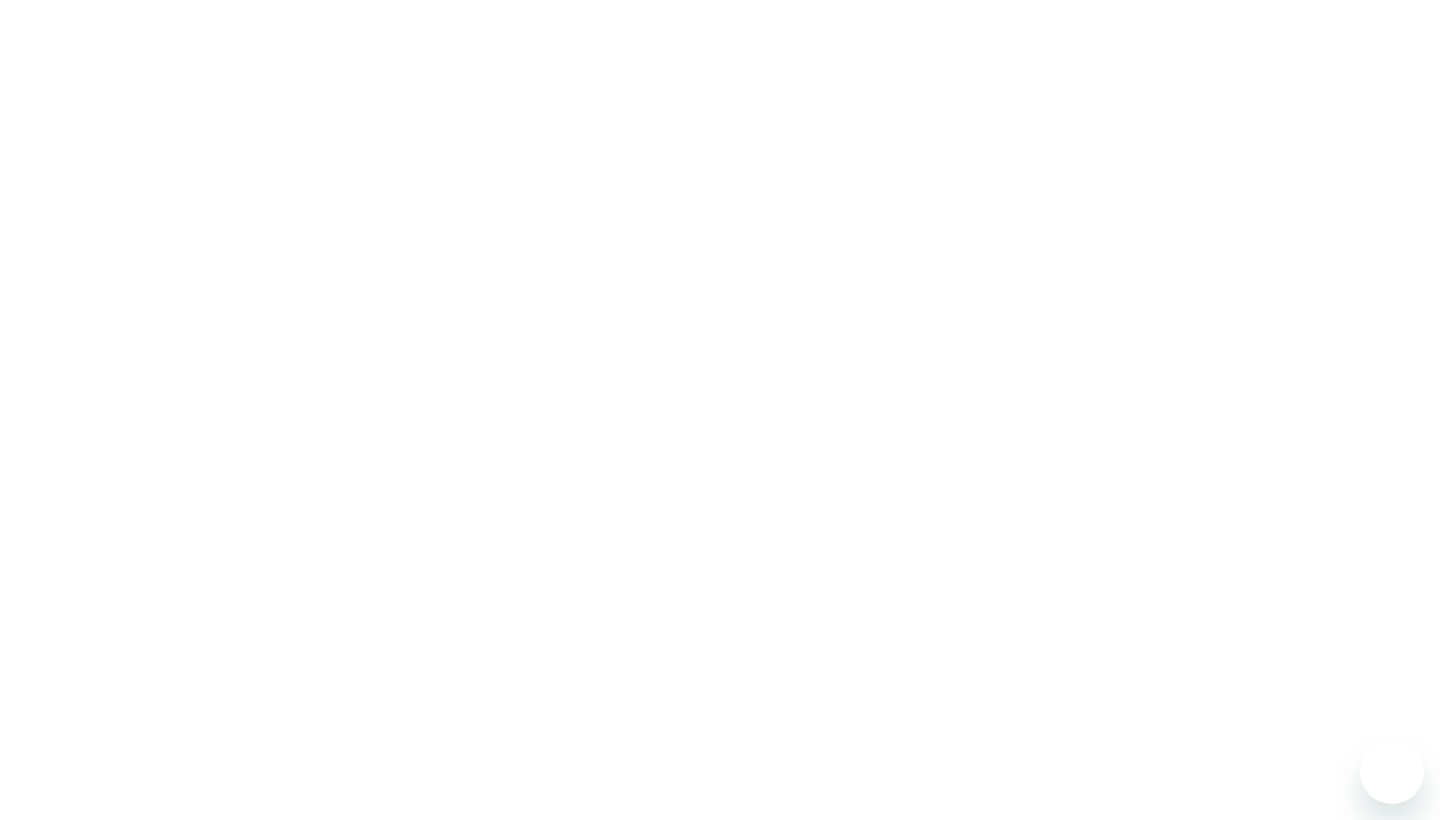scroll, scrollTop: 0, scrollLeft: 0, axis: both 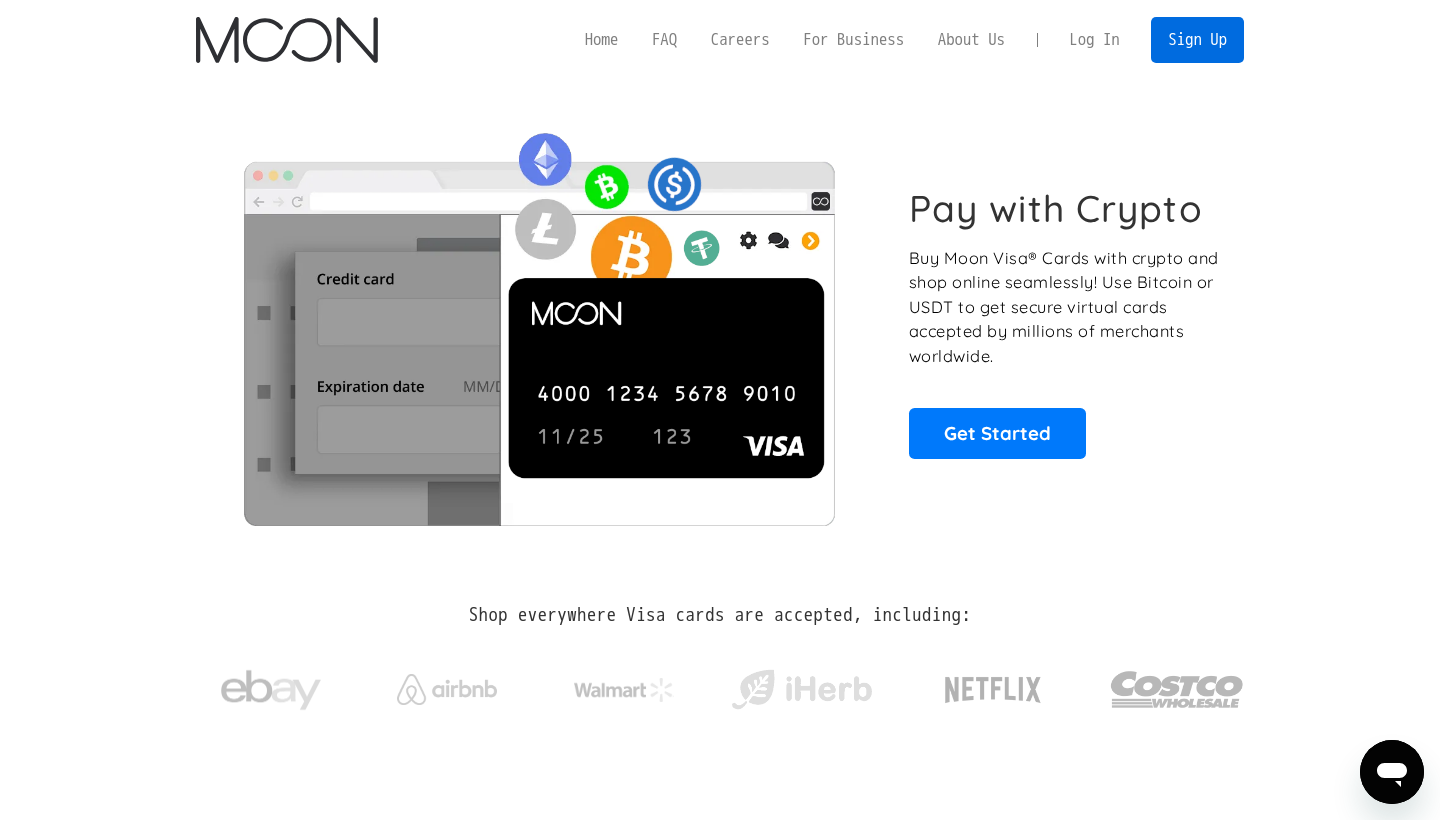 click on "Sign Up" at bounding box center [1197, 39] 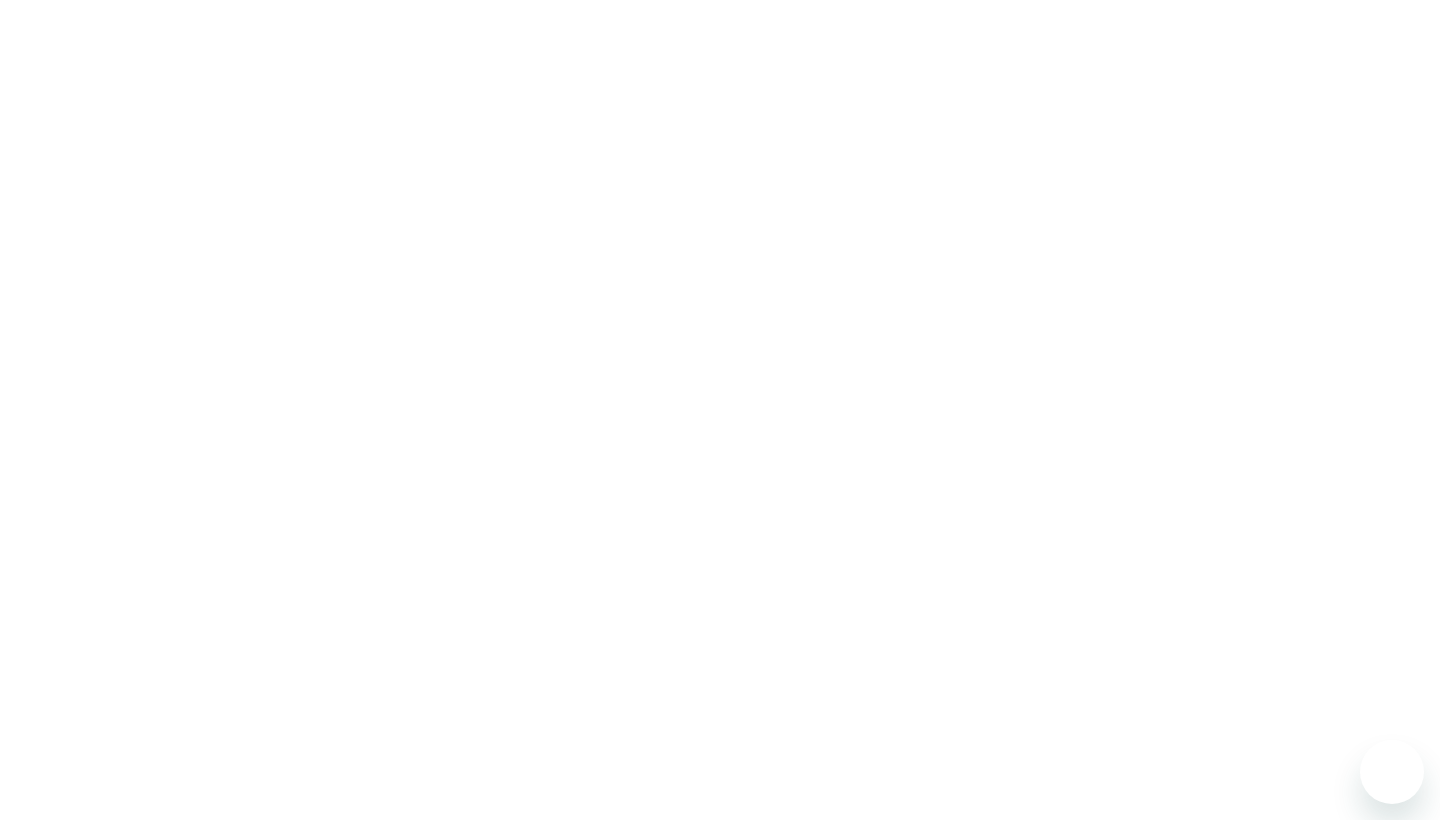 scroll, scrollTop: 0, scrollLeft: 0, axis: both 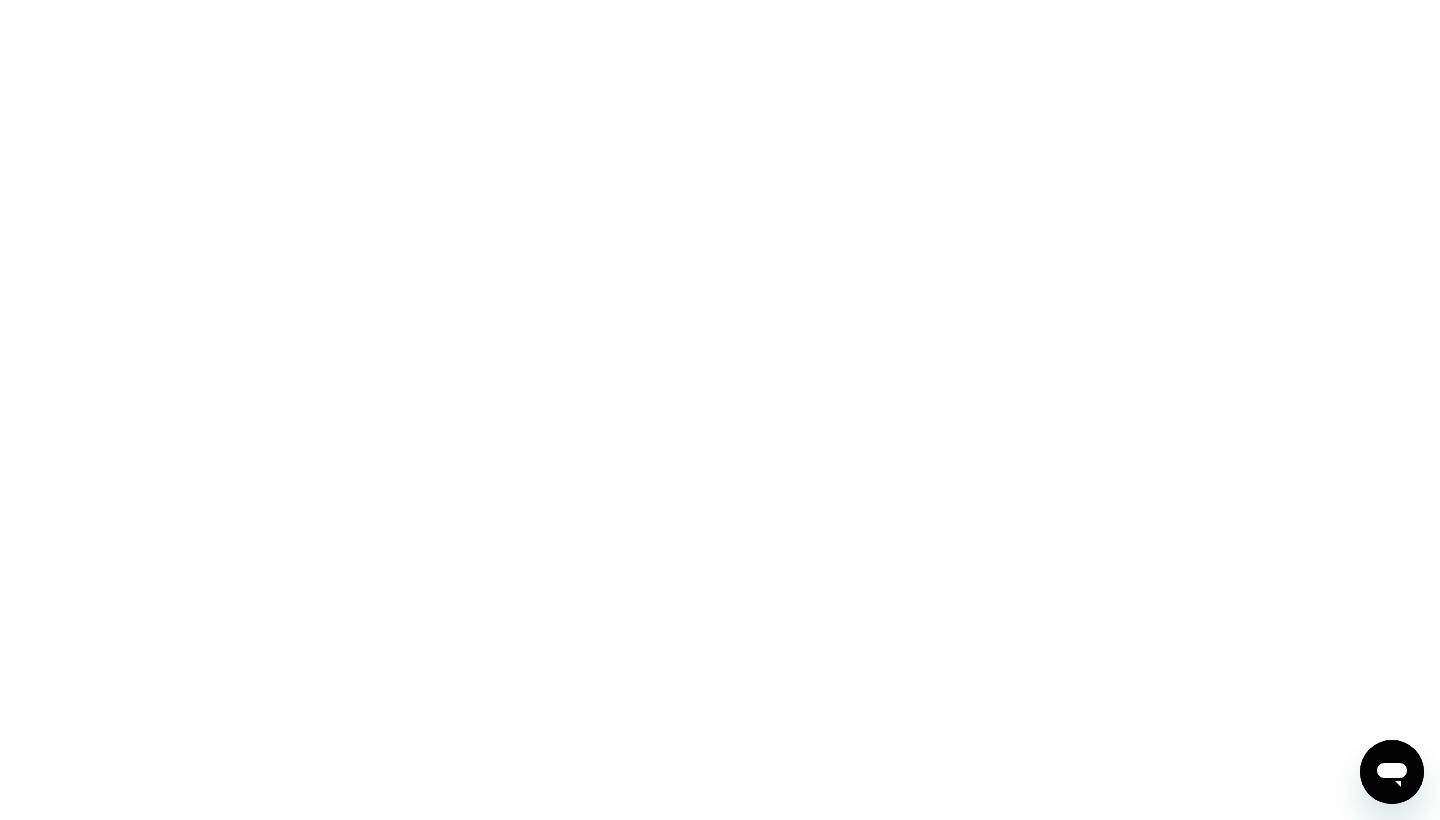 click at bounding box center [720, 410] 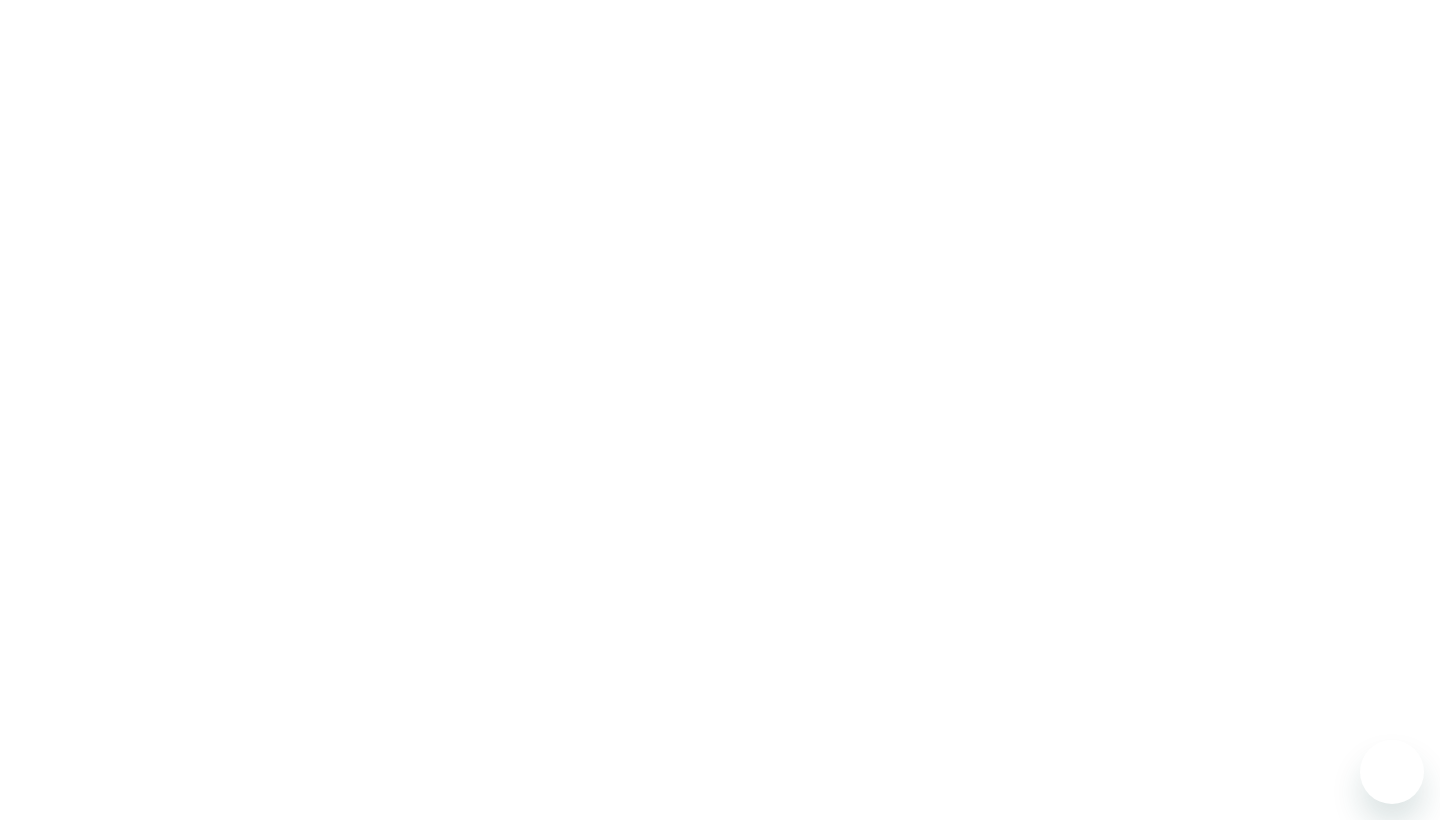 scroll, scrollTop: 0, scrollLeft: 0, axis: both 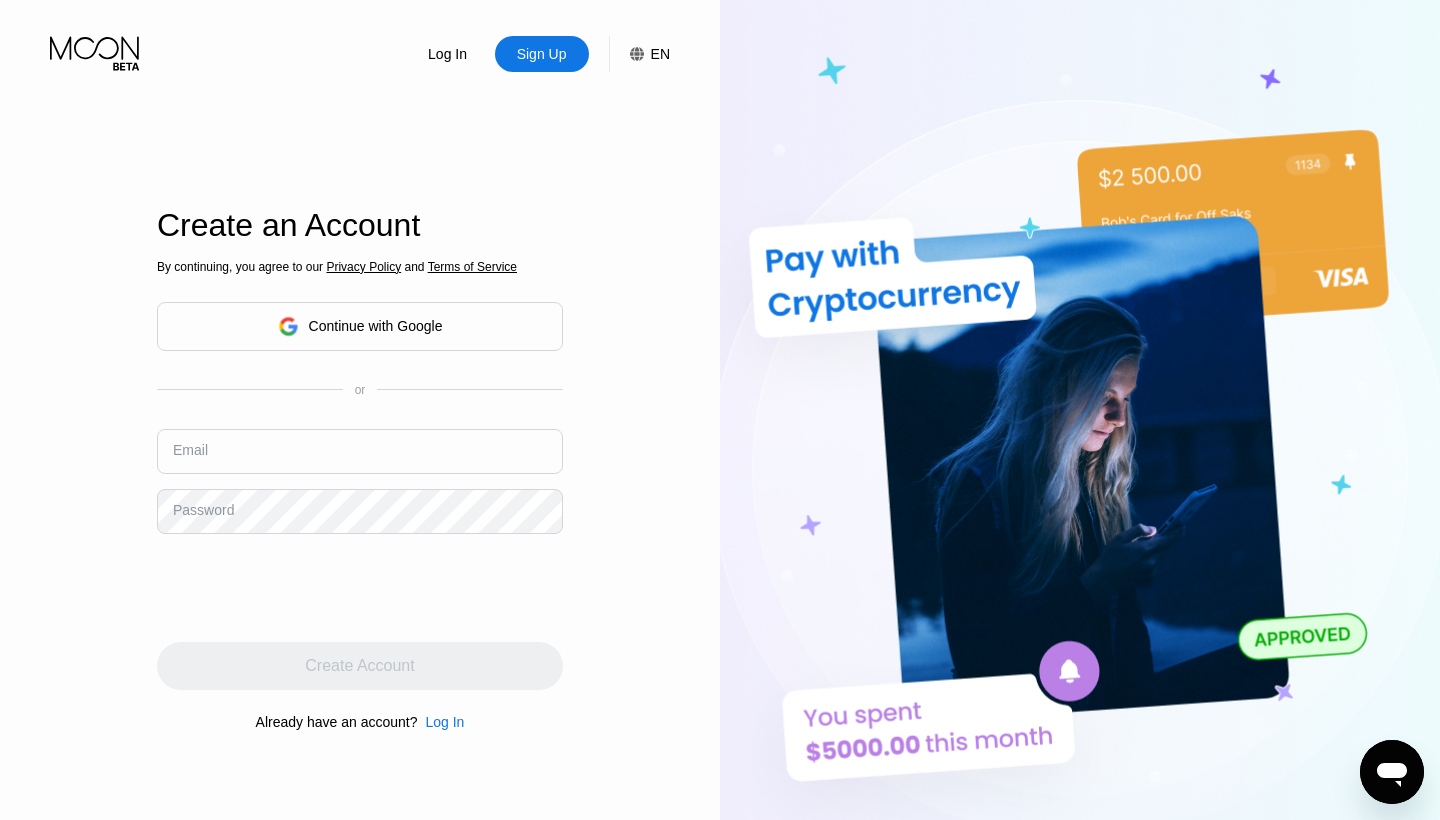 click on "Log In" at bounding box center [447, 54] 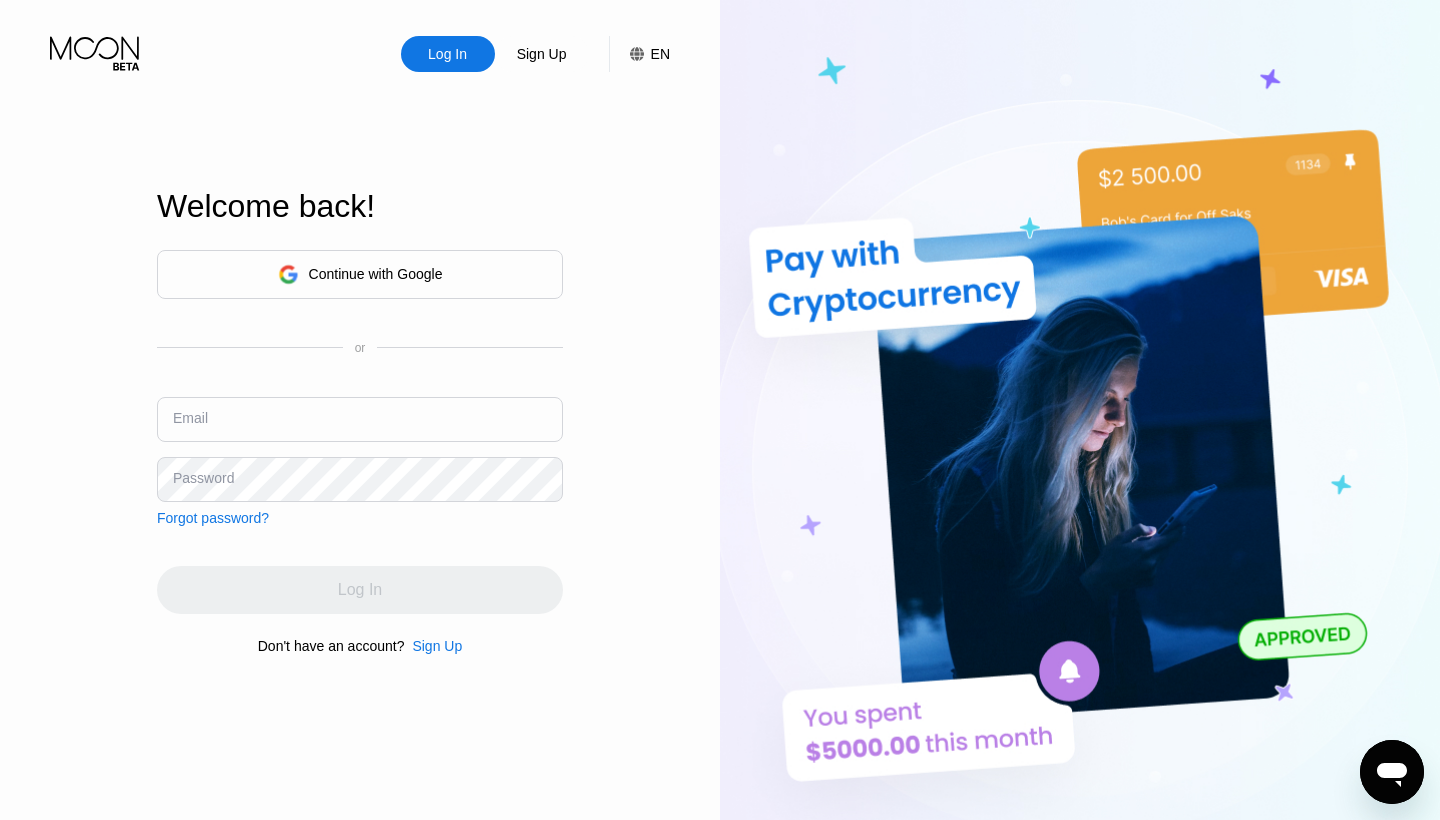 click on "Continue with Google" at bounding box center [360, 274] 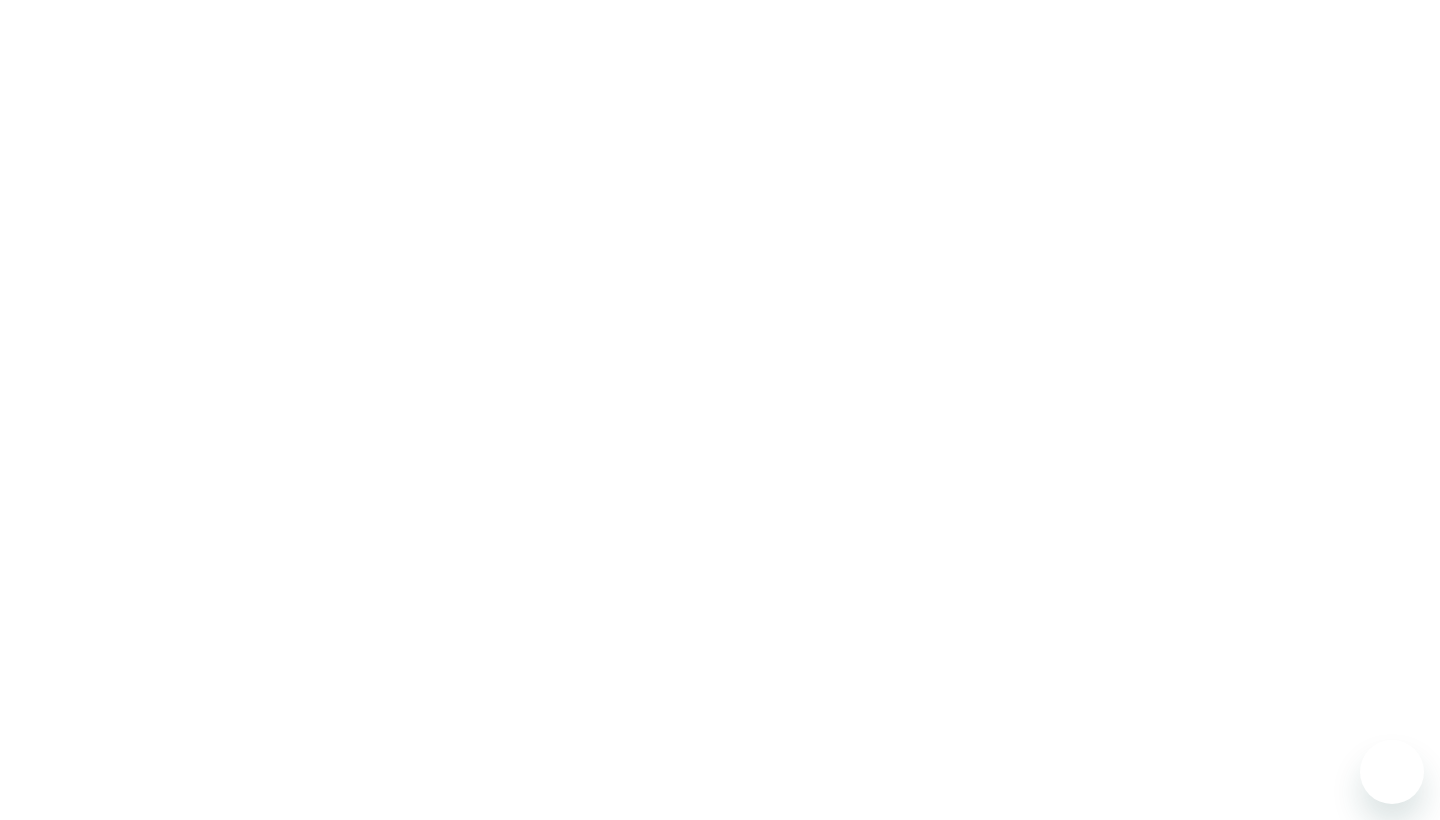 scroll, scrollTop: 0, scrollLeft: 0, axis: both 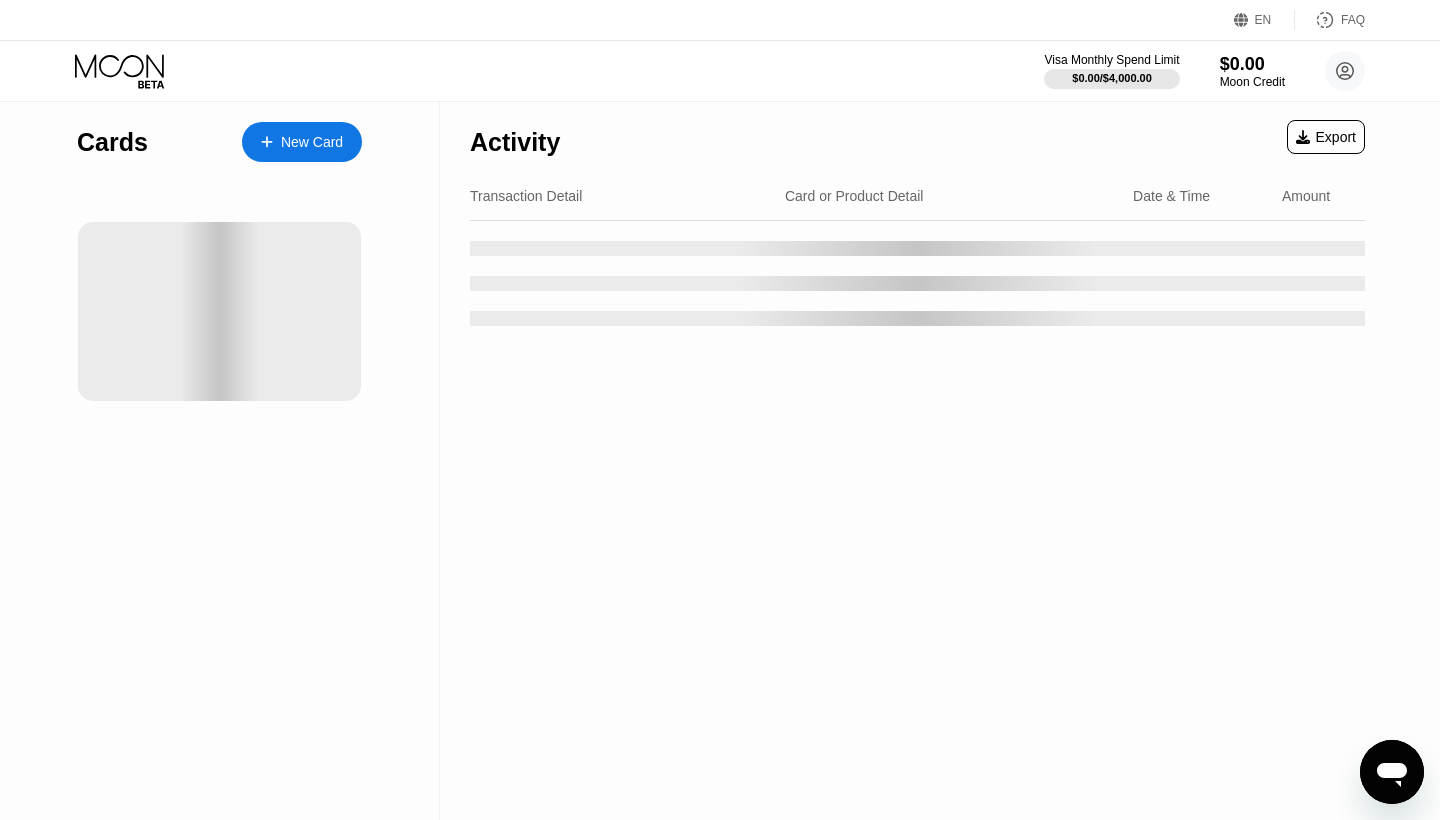 click on "New Card" at bounding box center (312, 142) 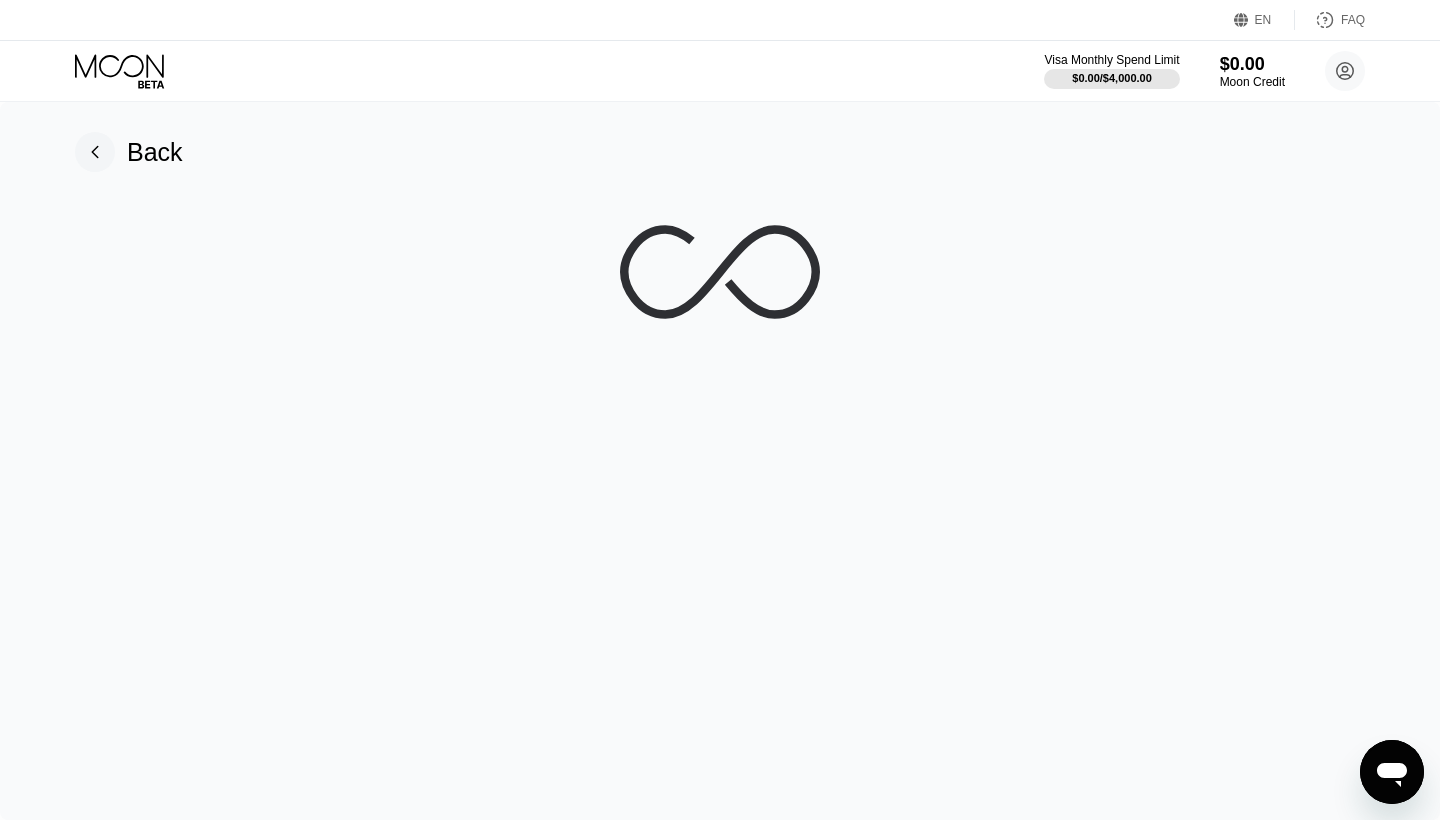 scroll, scrollTop: 0, scrollLeft: 0, axis: both 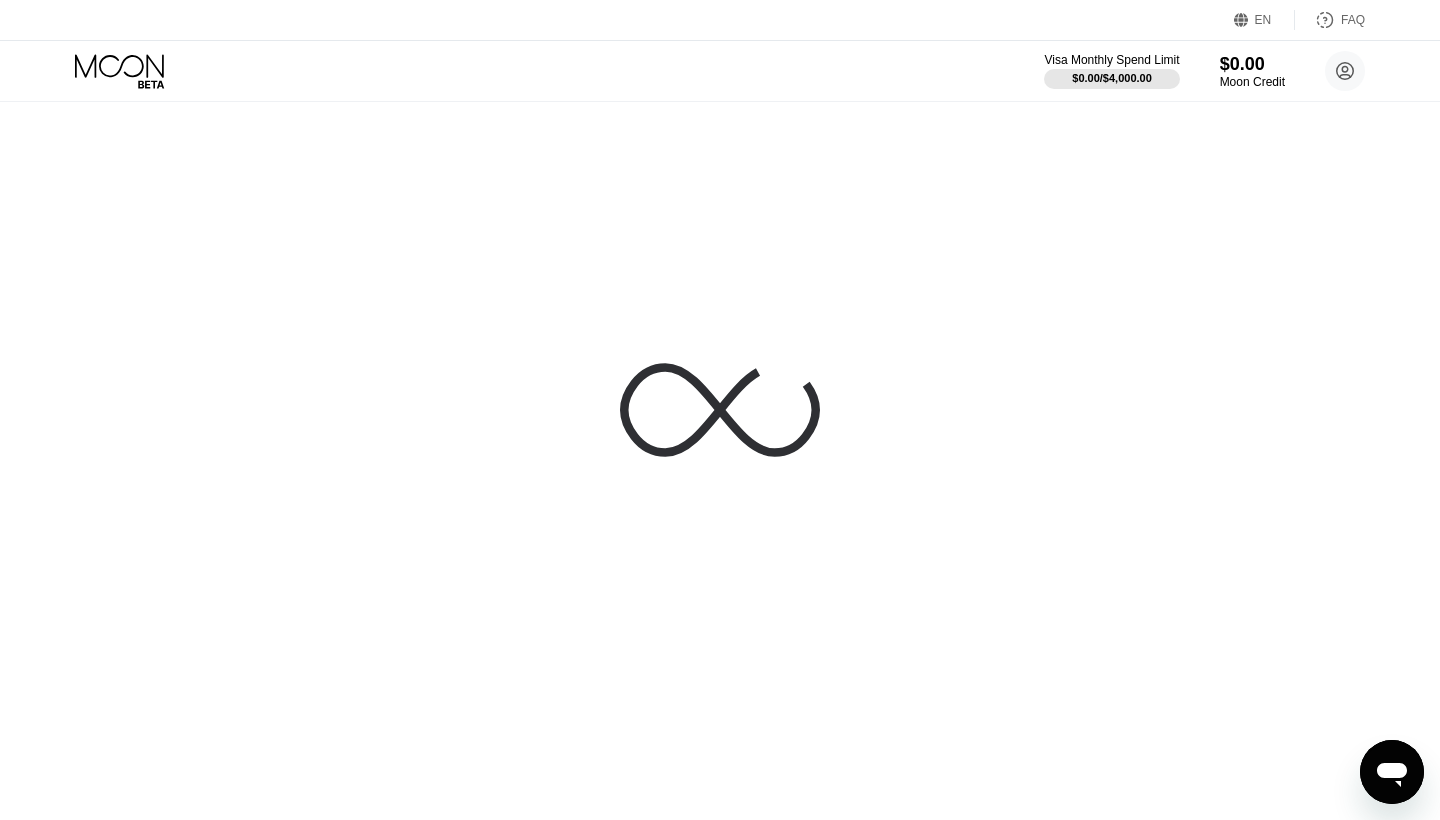 click 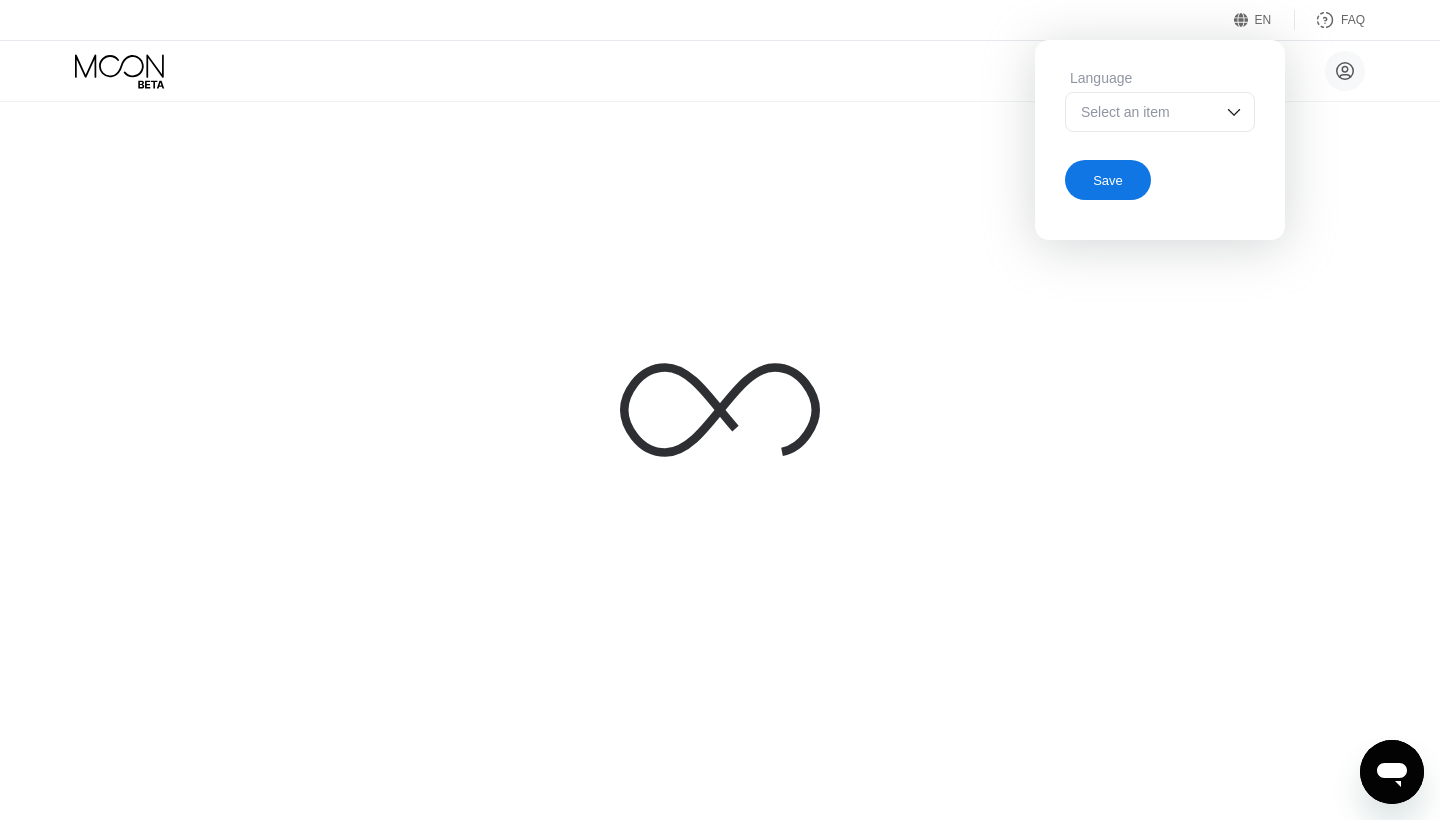 click on "Select an item" at bounding box center (1160, 112) 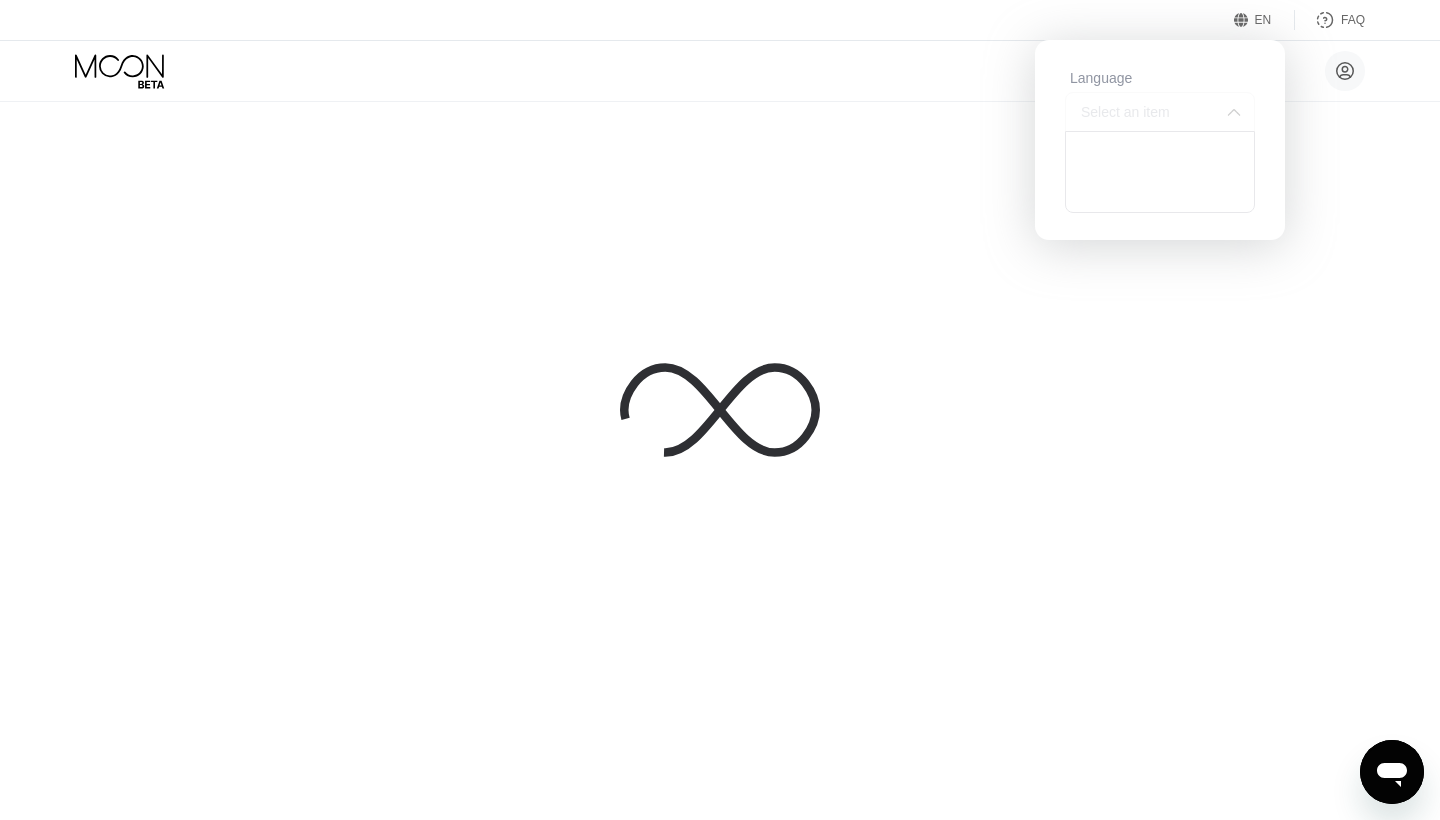 click on "Select an item" at bounding box center (1160, 112) 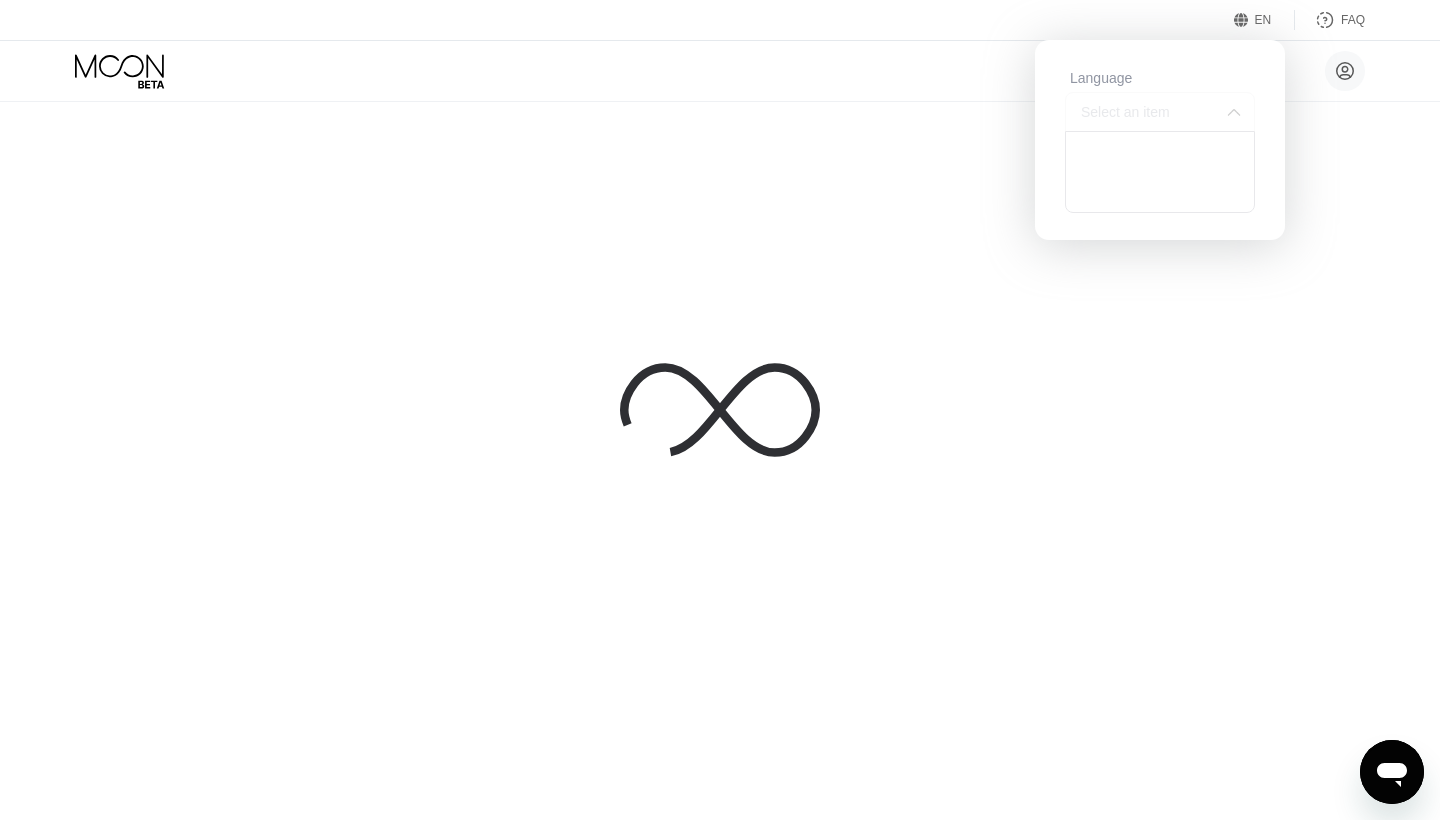 click on "Select an item" at bounding box center (1160, 112) 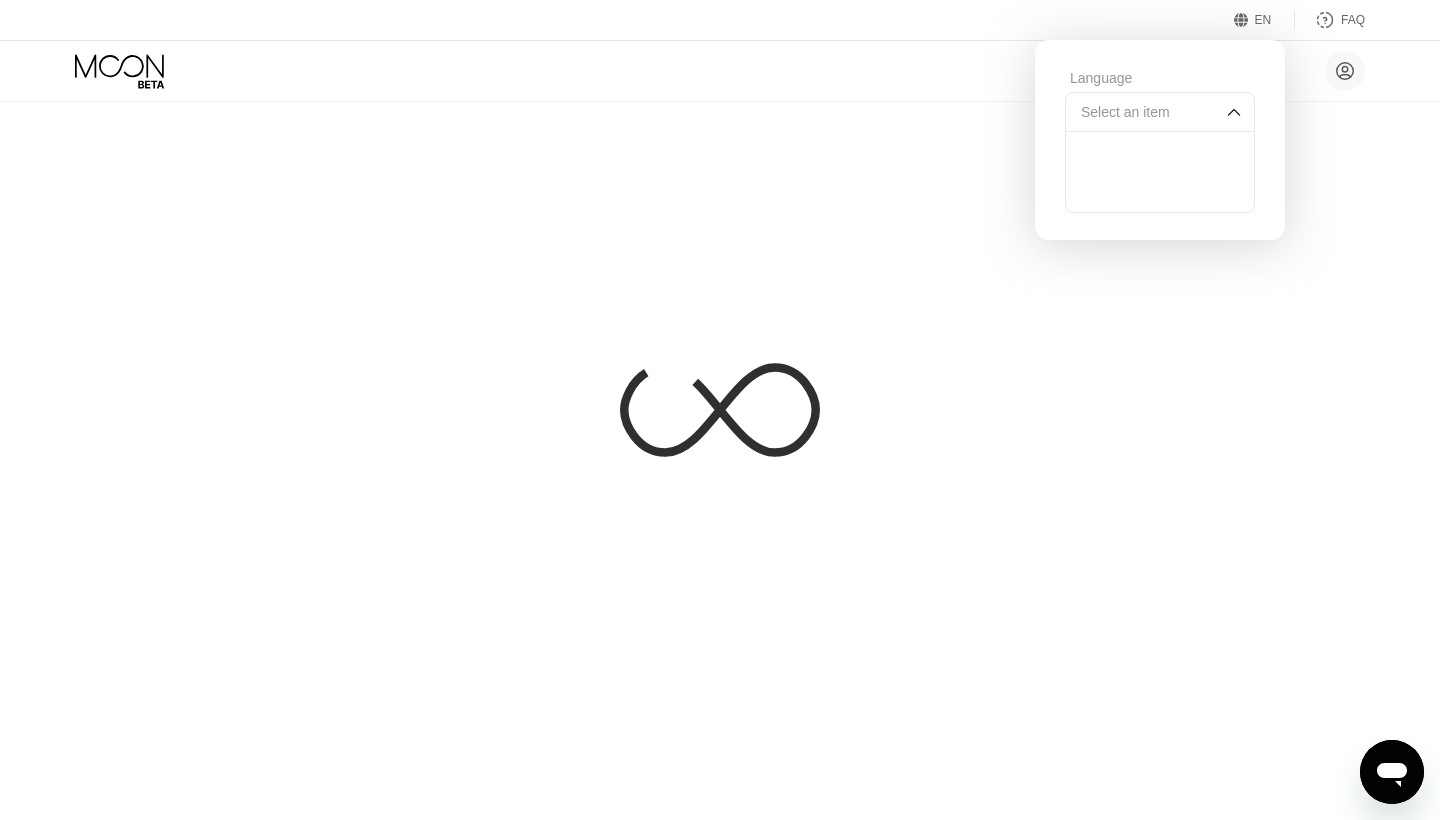 click on "Select an item" at bounding box center (1160, 112) 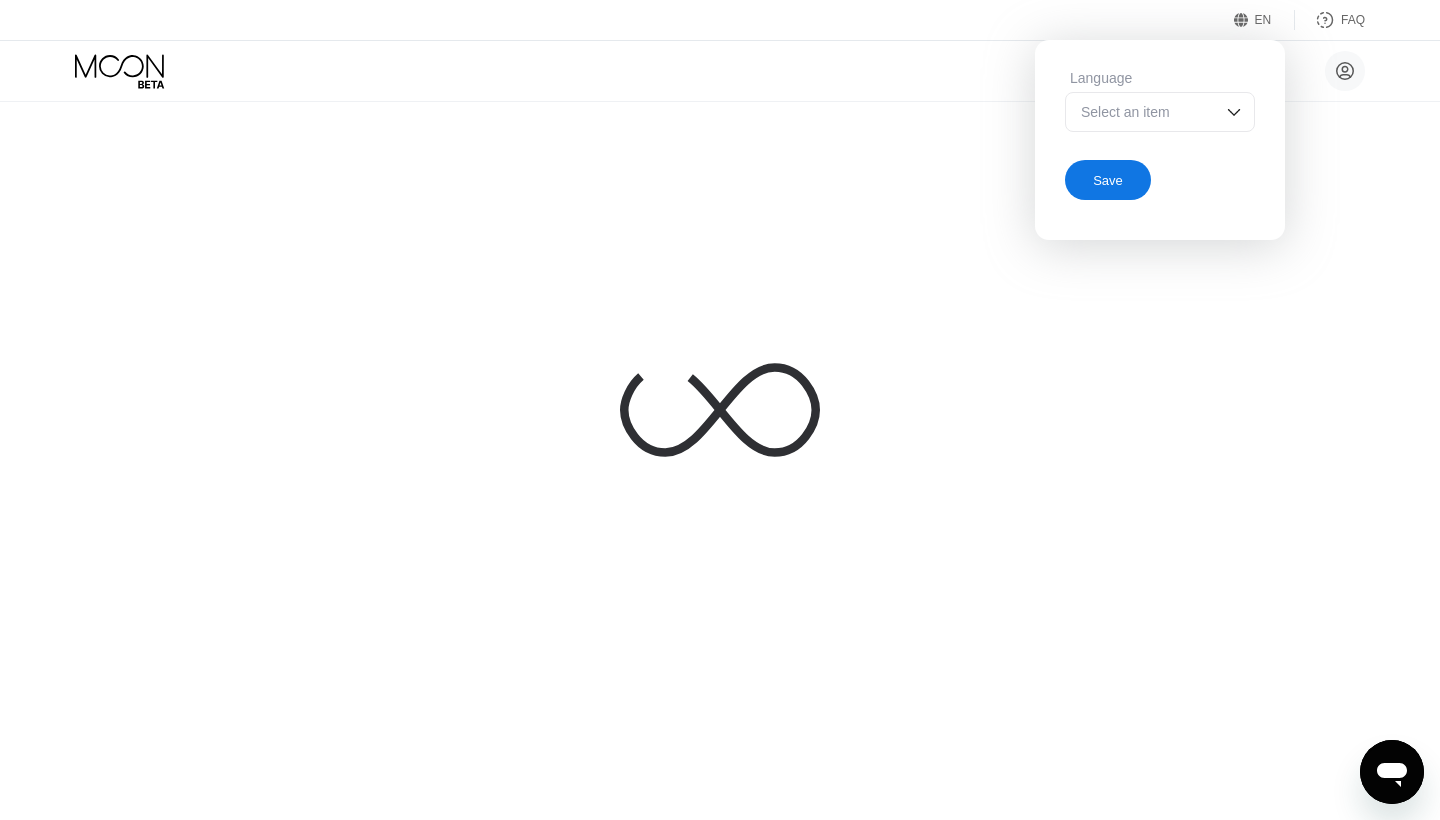 click at bounding box center [720, 410] 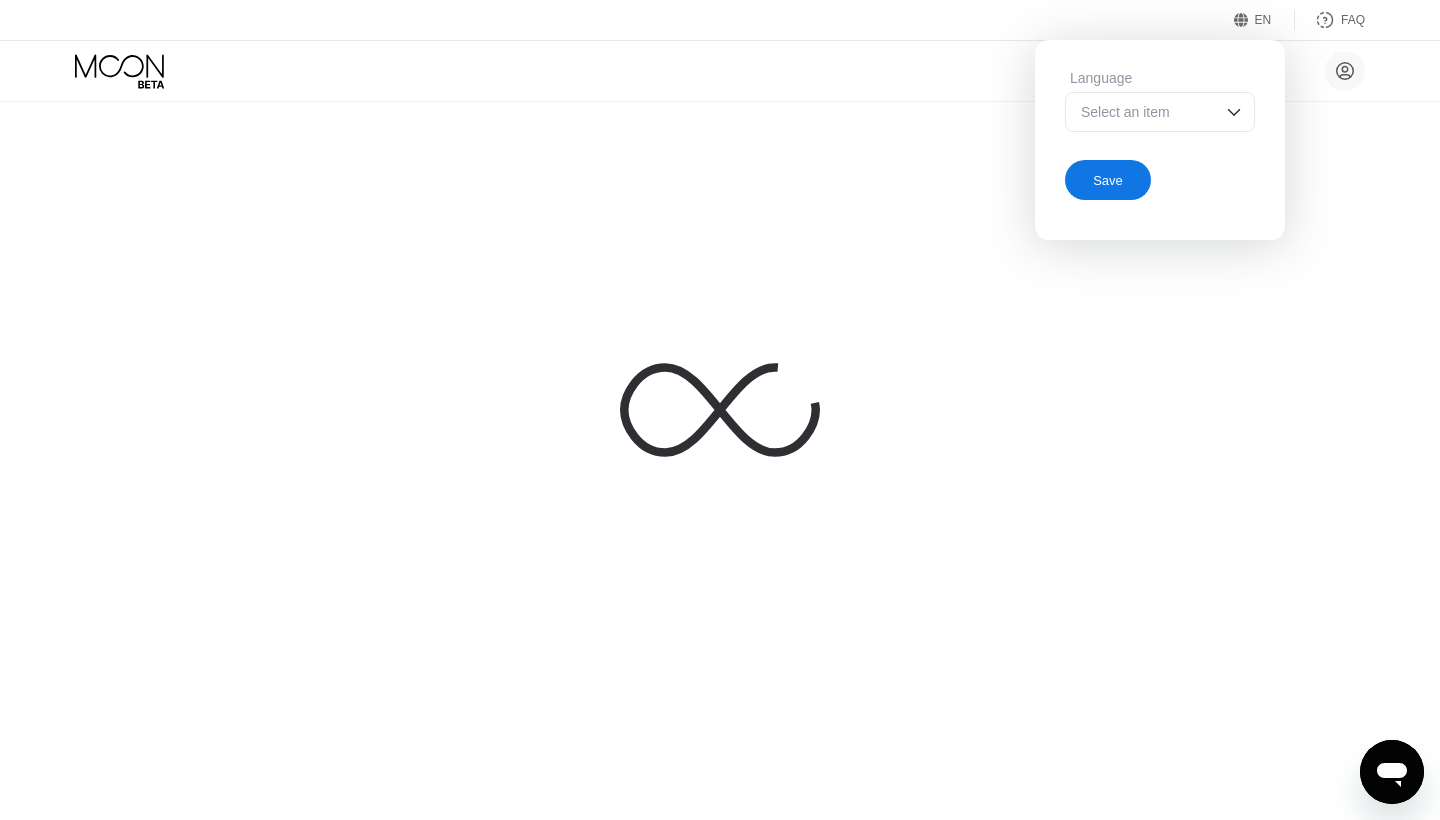 click at bounding box center (720, 410) 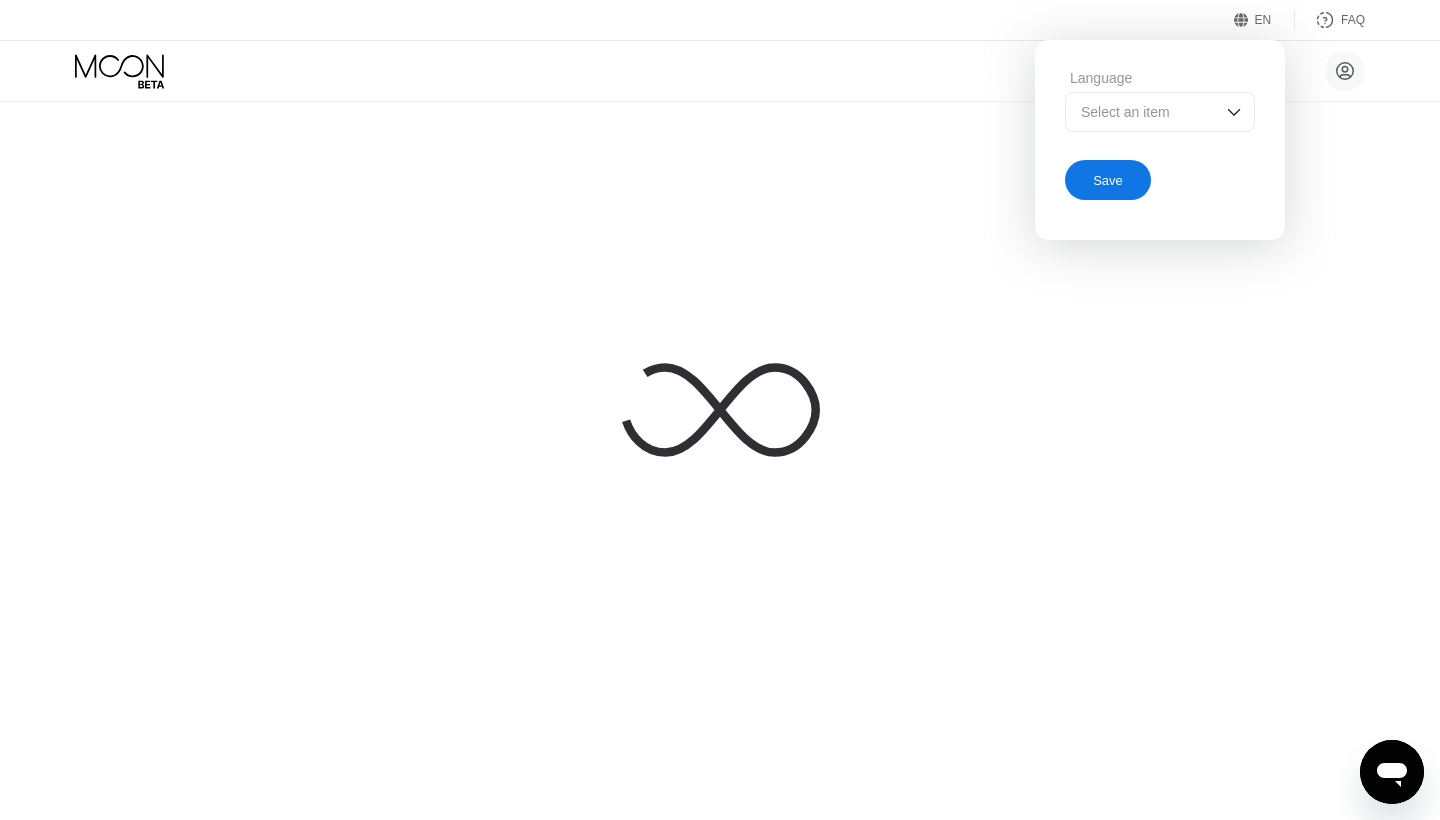 click at bounding box center (720, 410) 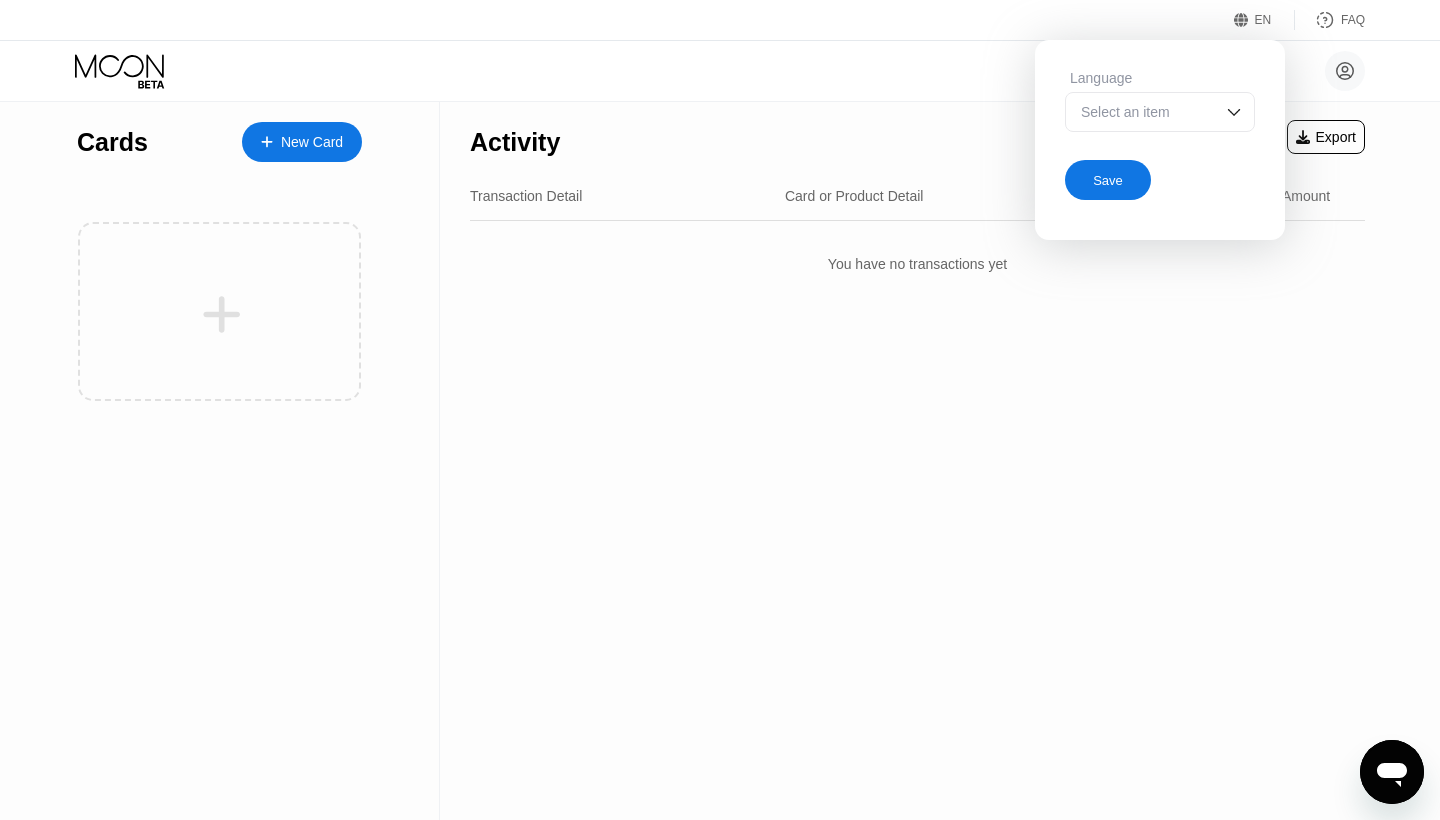 click on "New Card" at bounding box center (312, 142) 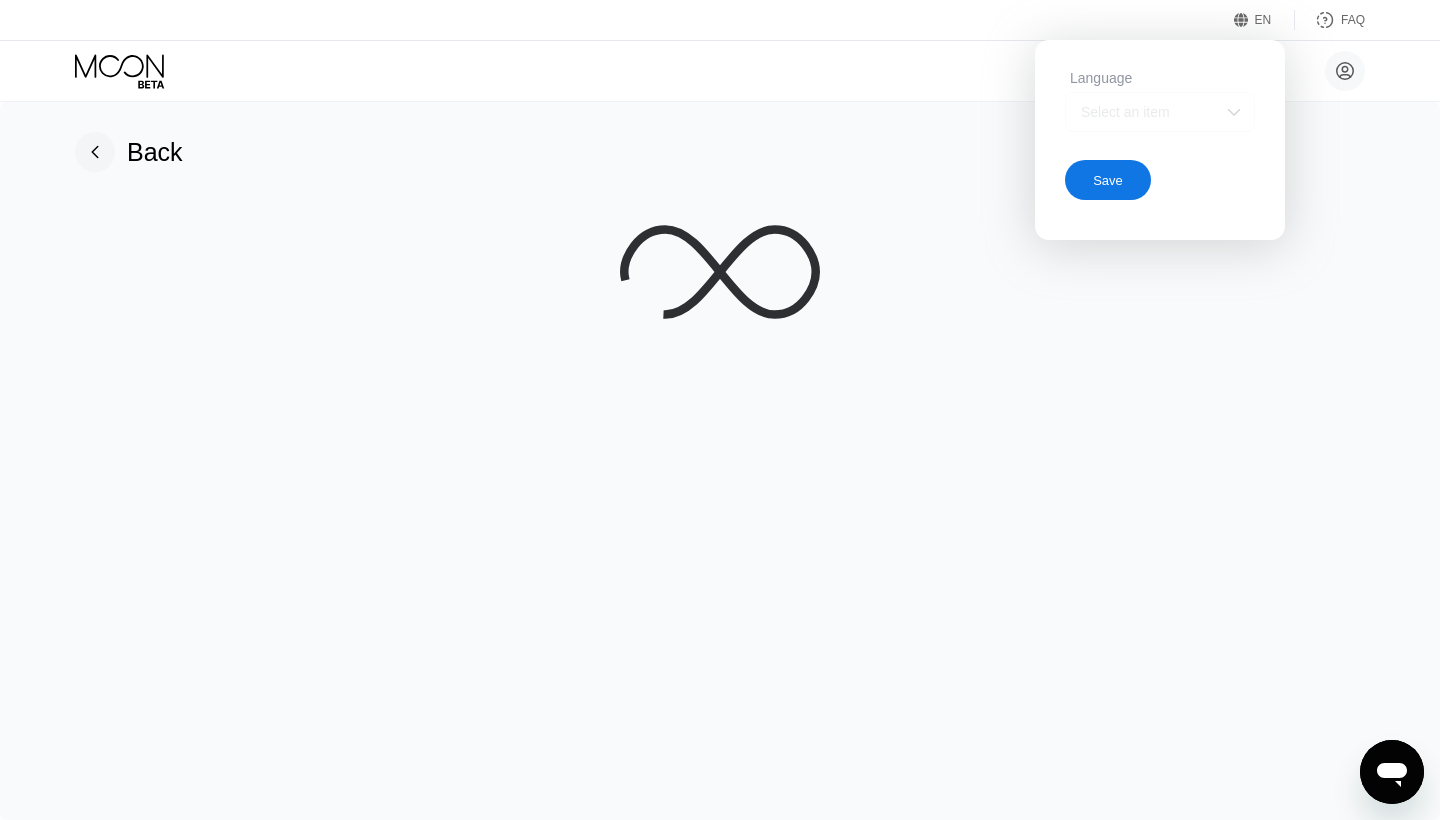 click on "Select an item" at bounding box center (1145, 112) 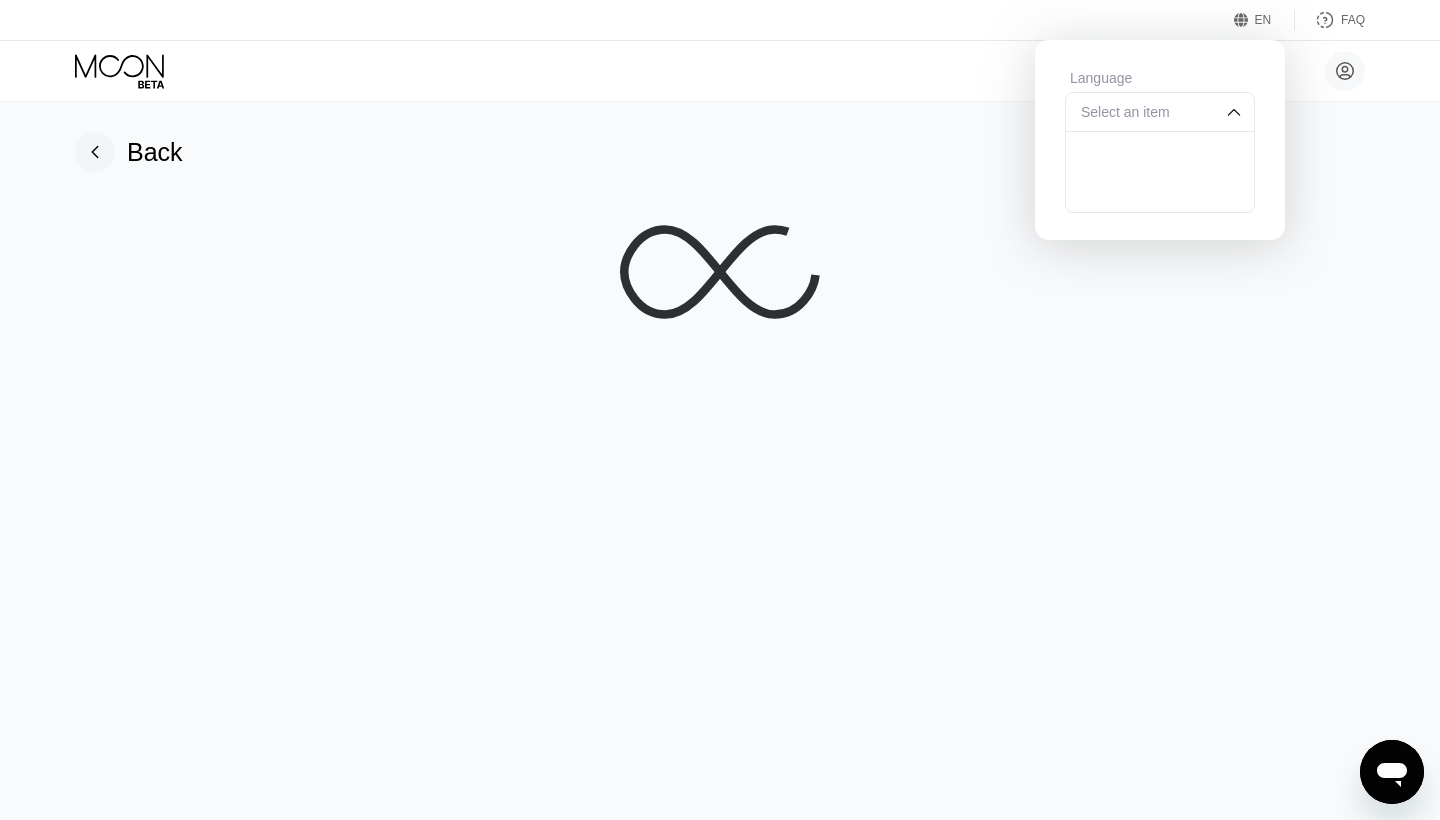 click on "Select an item" at bounding box center [1145, 112] 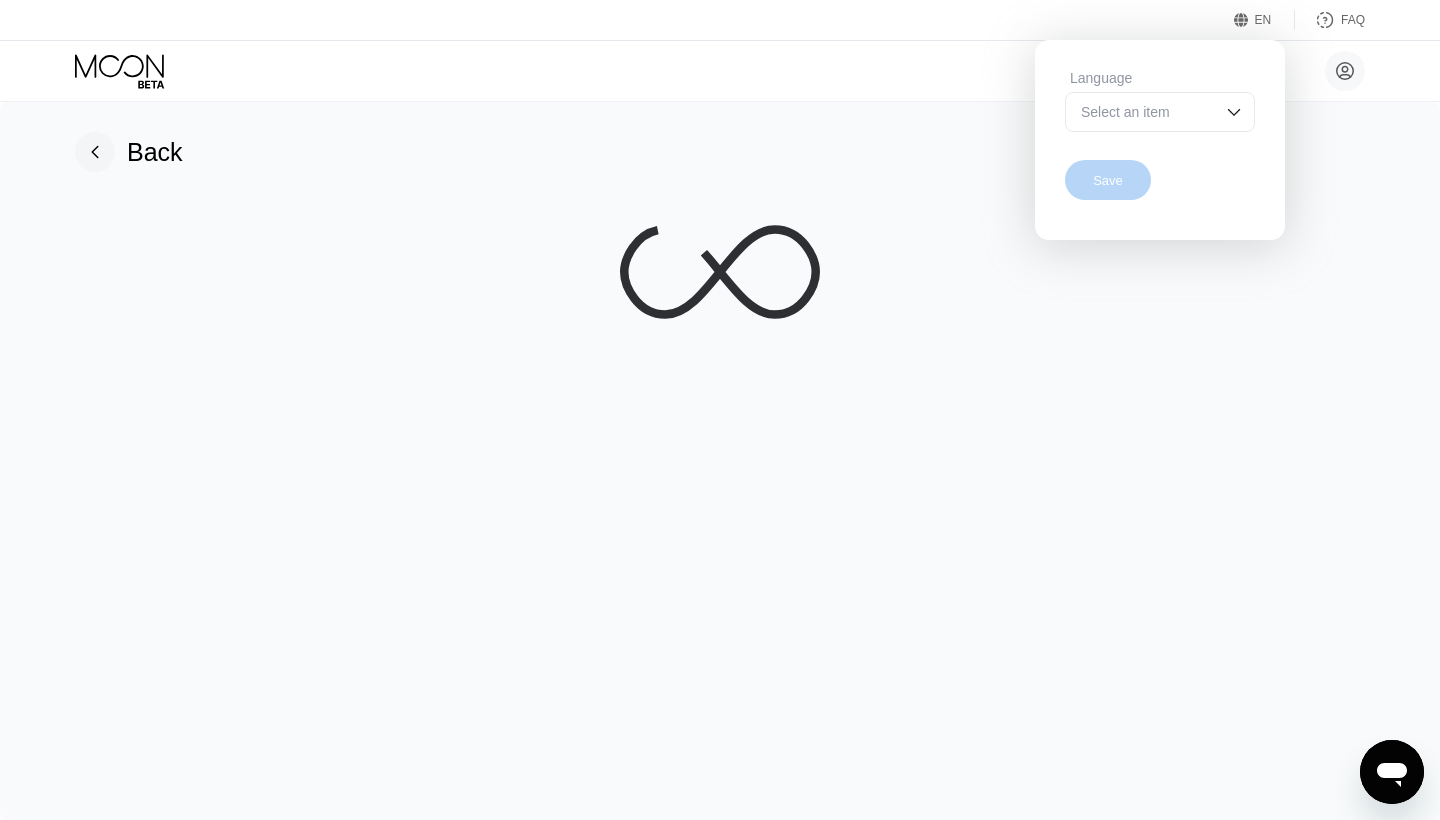 click on "Save" at bounding box center (1108, 180) 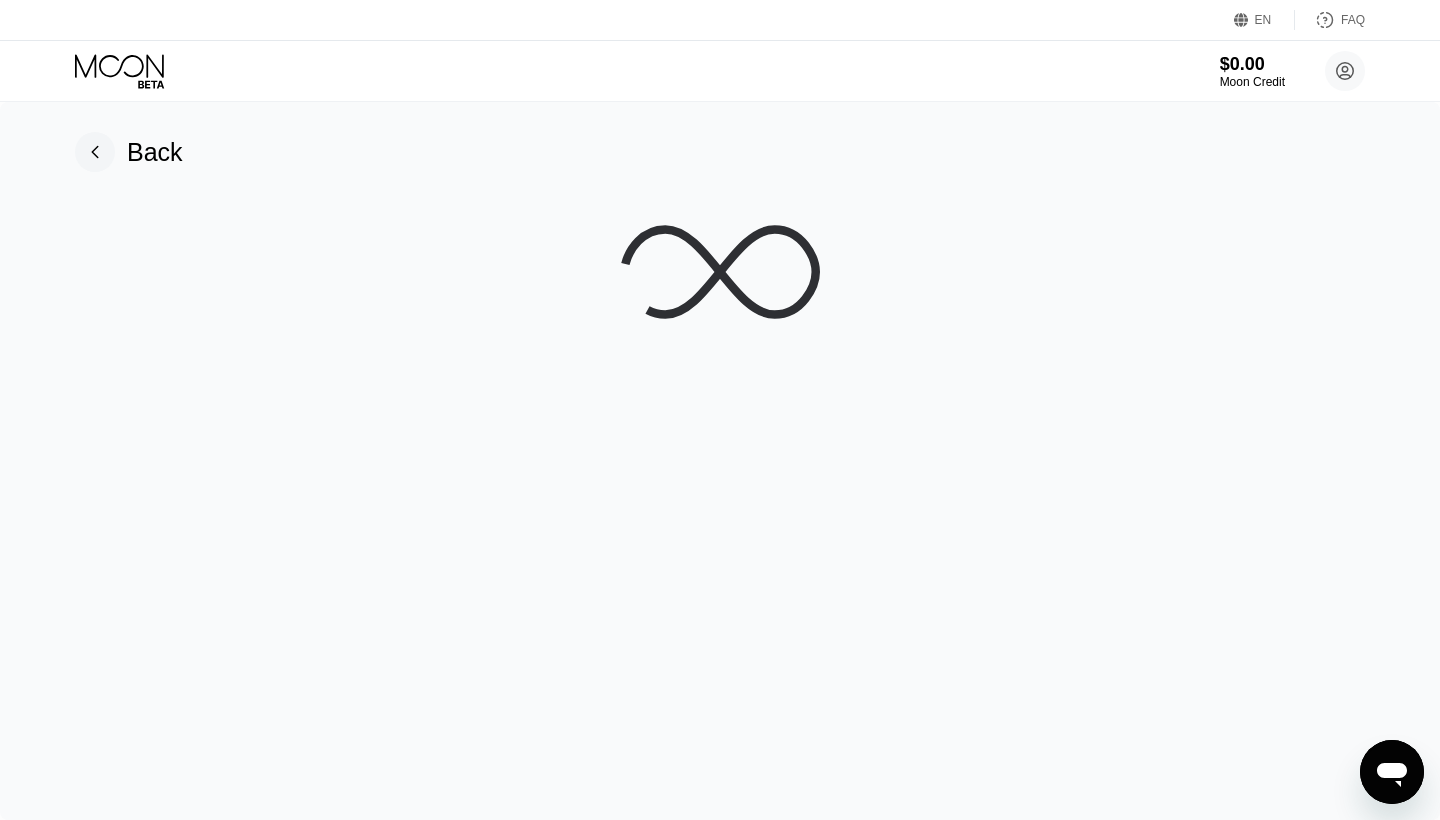 click 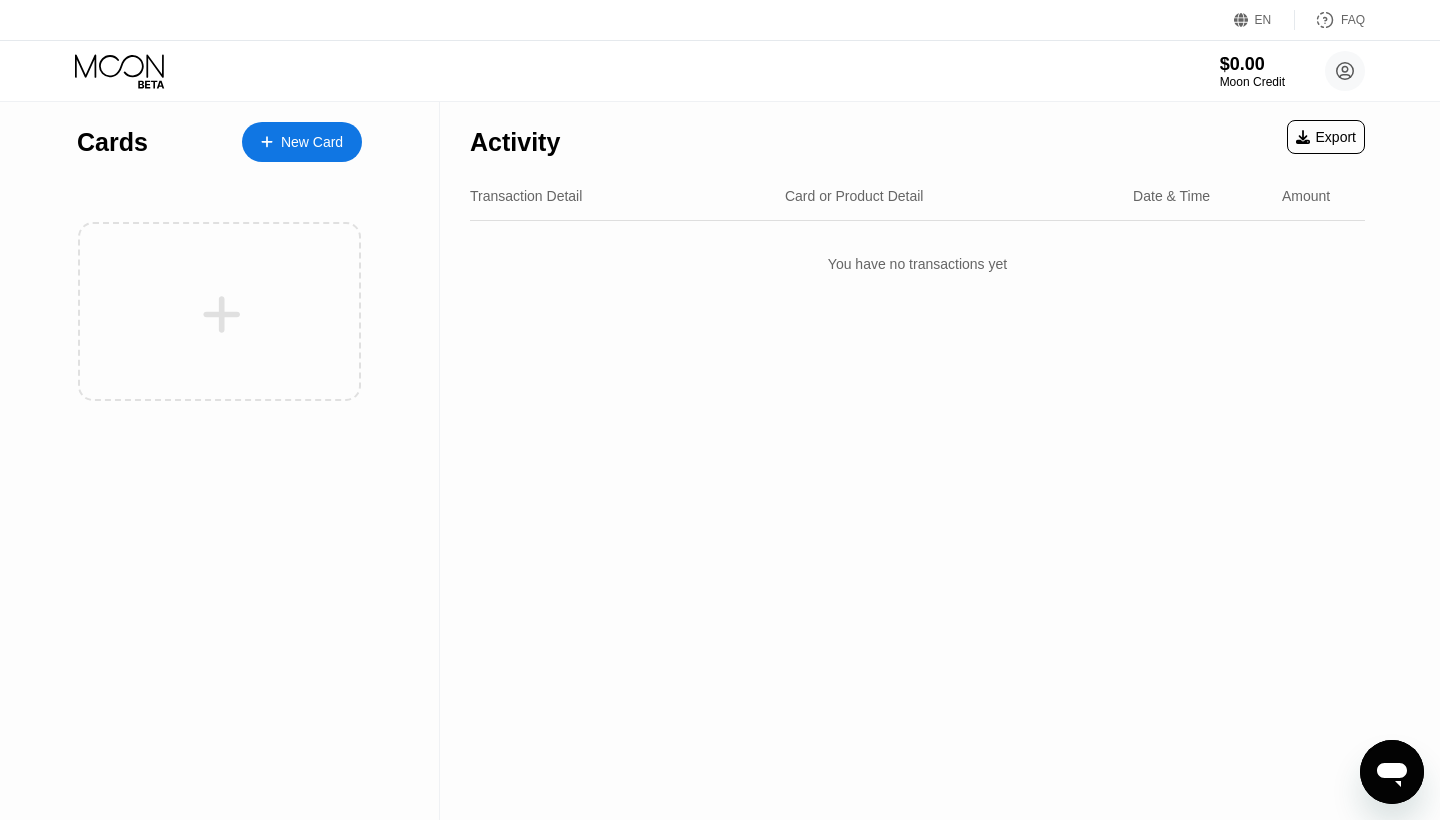 scroll, scrollTop: 0, scrollLeft: 0, axis: both 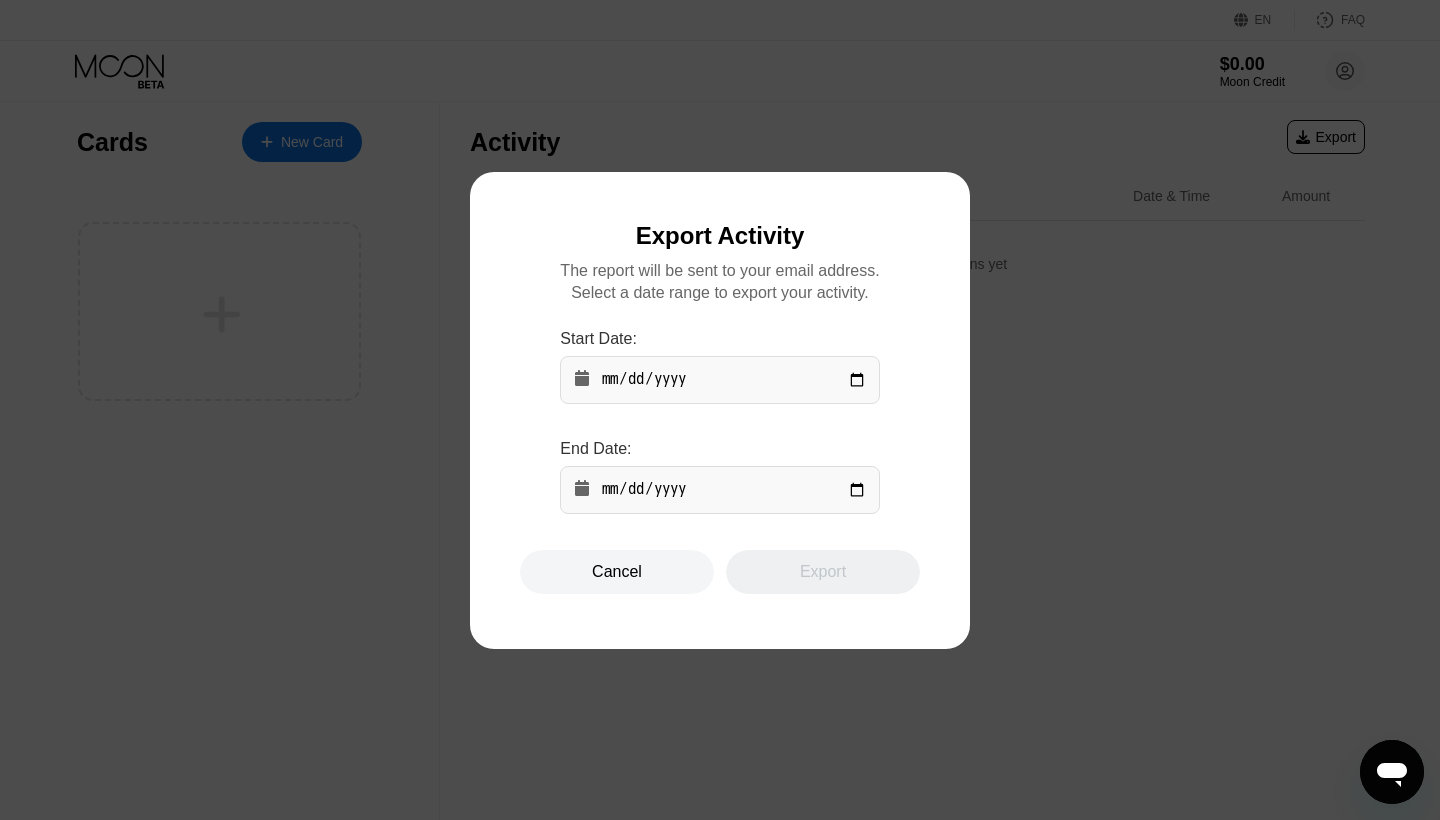 click on "The report will be sent to your email address. Select a date range to export your activity. Start Date: [DATE] End Date:[DATE]" at bounding box center [719, 406] 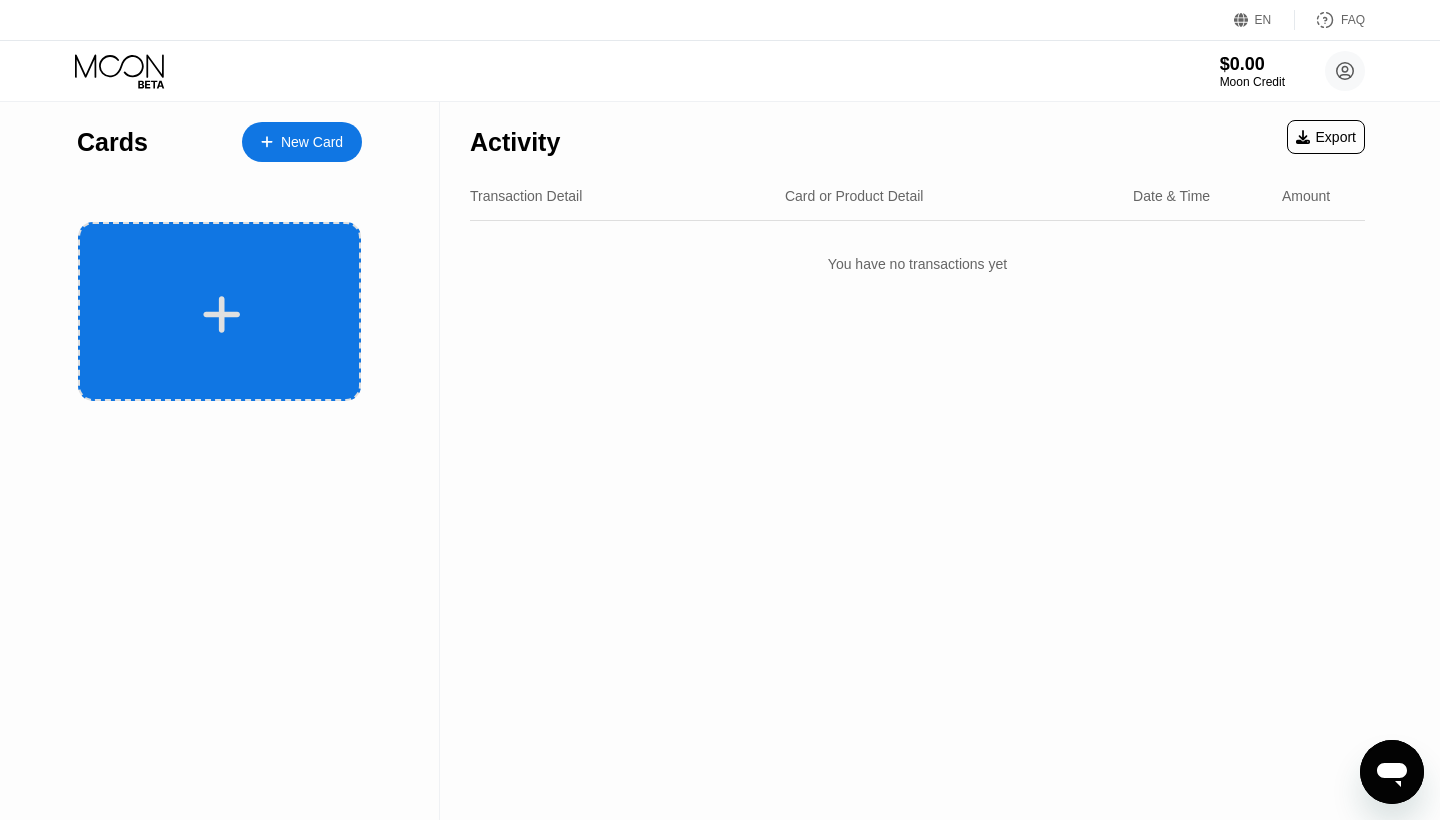 click at bounding box center [219, 311] 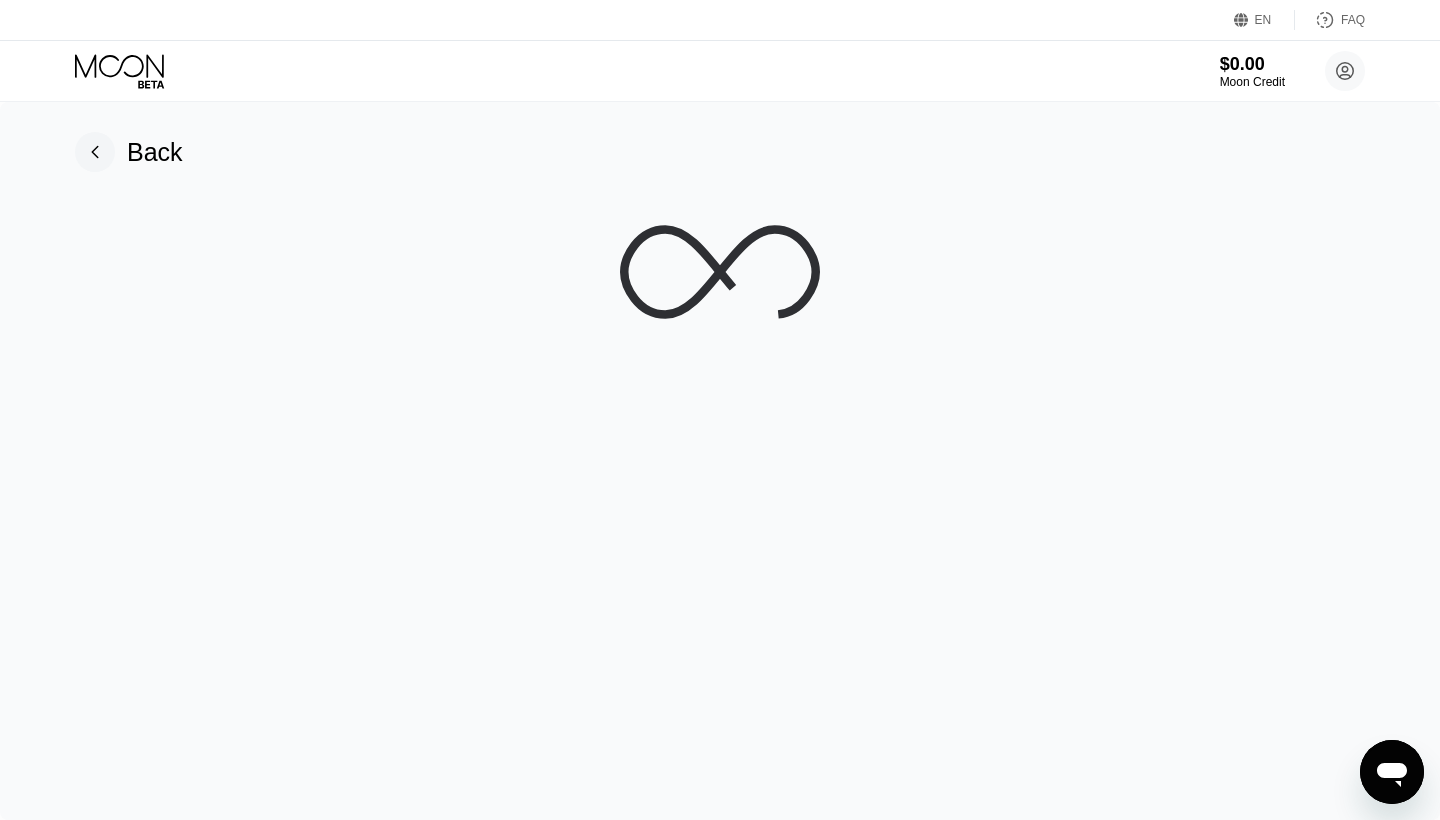click 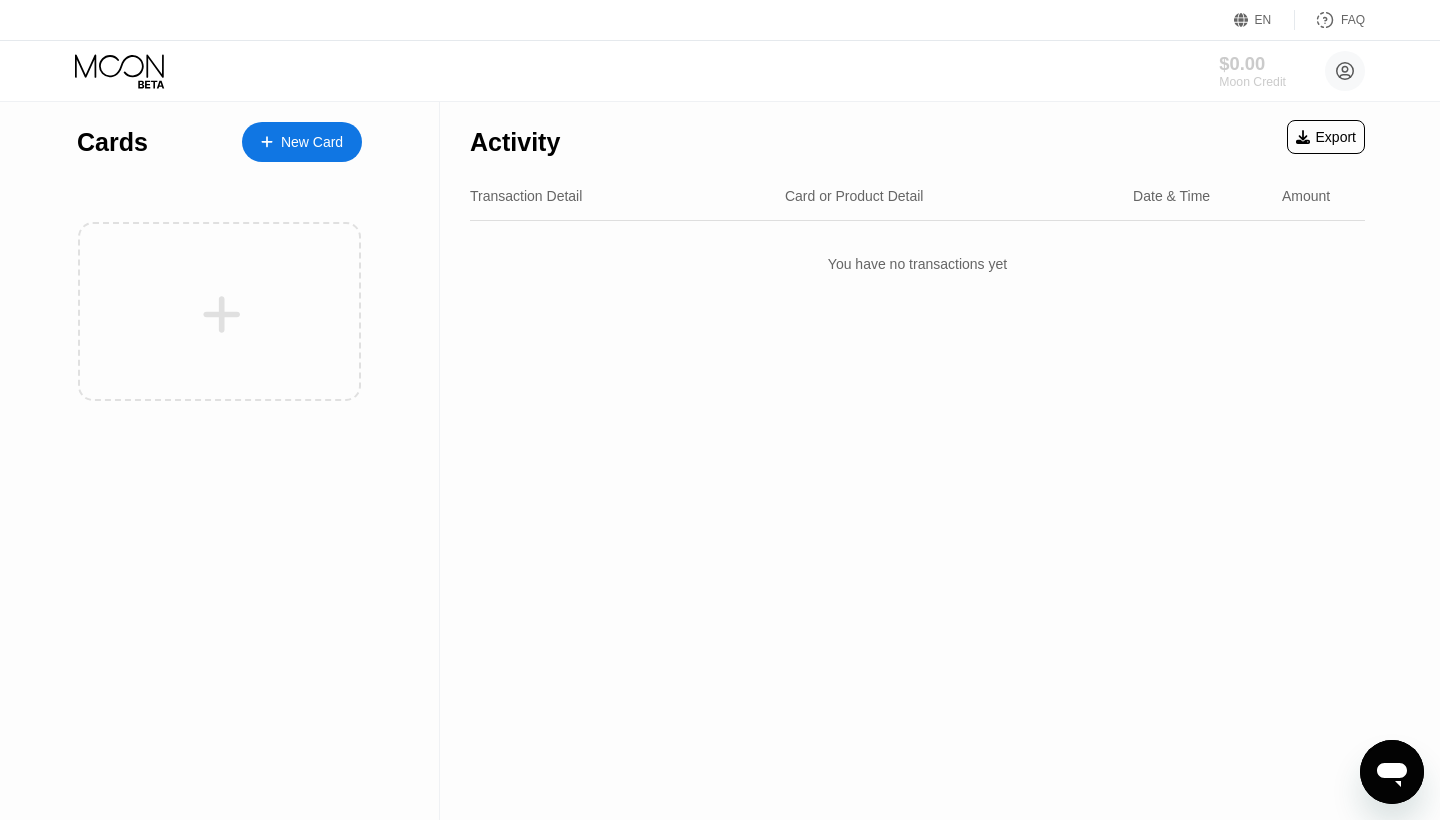 click on "Moon Credit" at bounding box center (1252, 82) 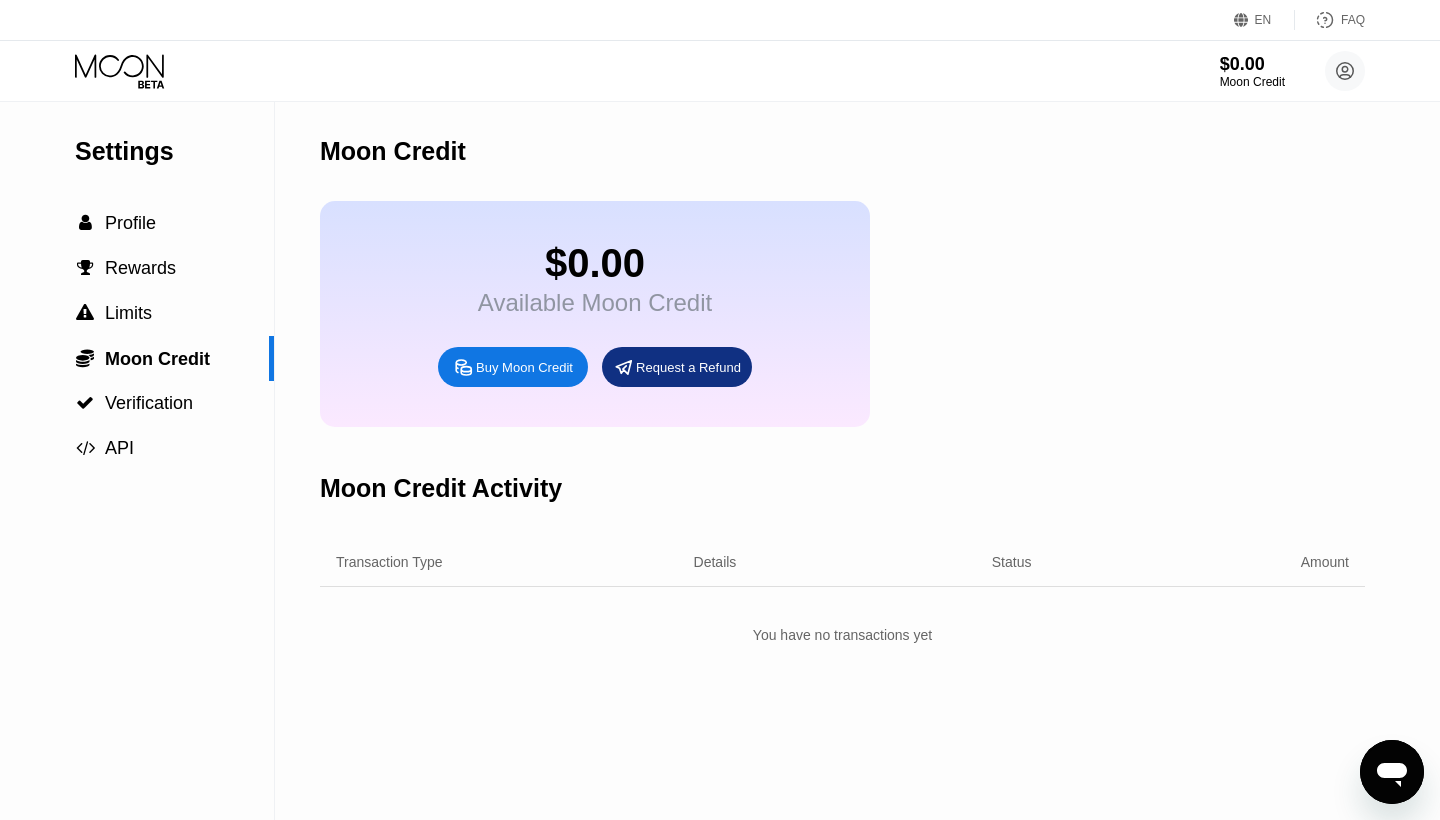 scroll, scrollTop: 0, scrollLeft: 0, axis: both 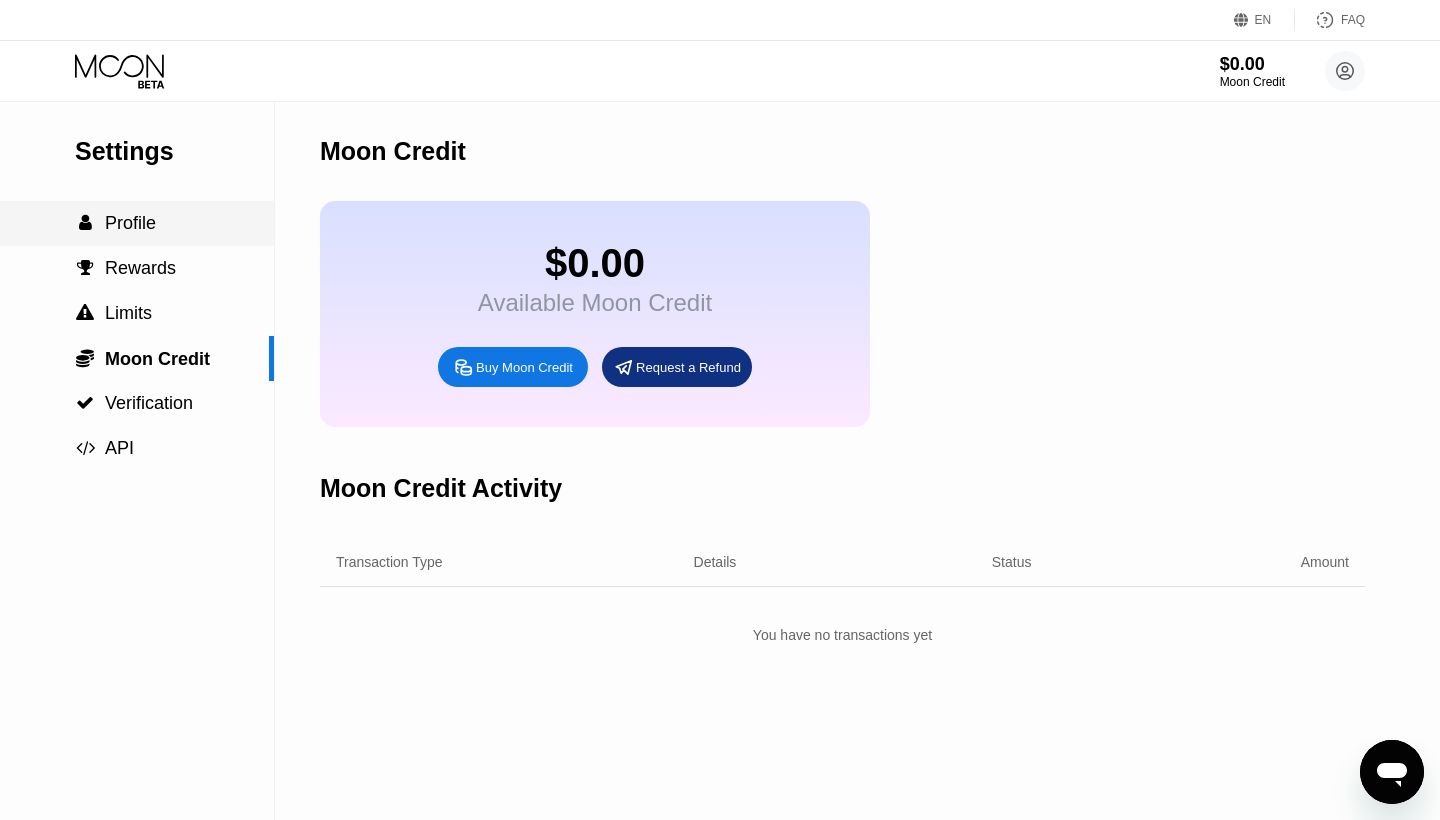 click on " Profile" at bounding box center (137, 223) 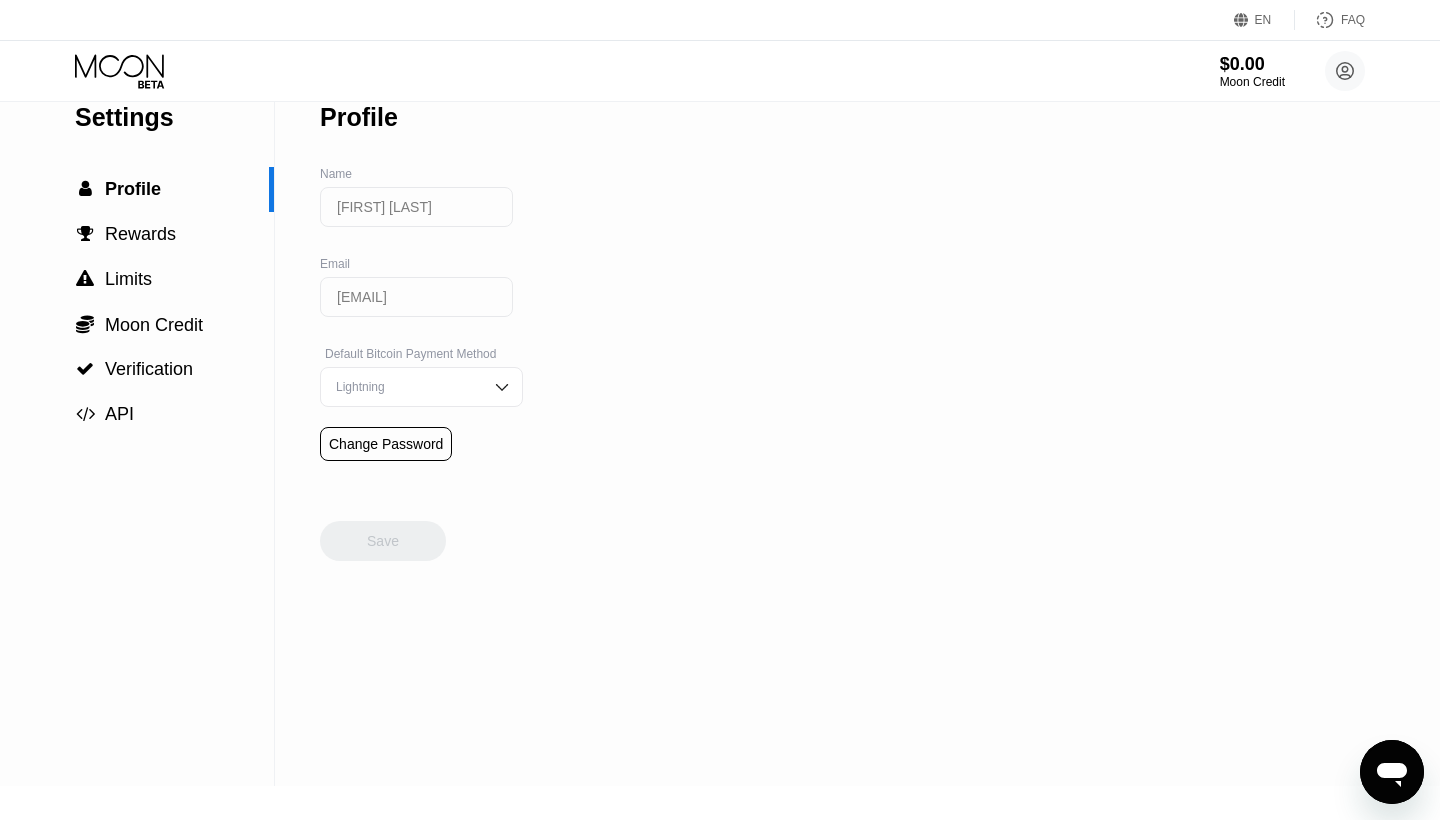 scroll, scrollTop: 54, scrollLeft: 0, axis: vertical 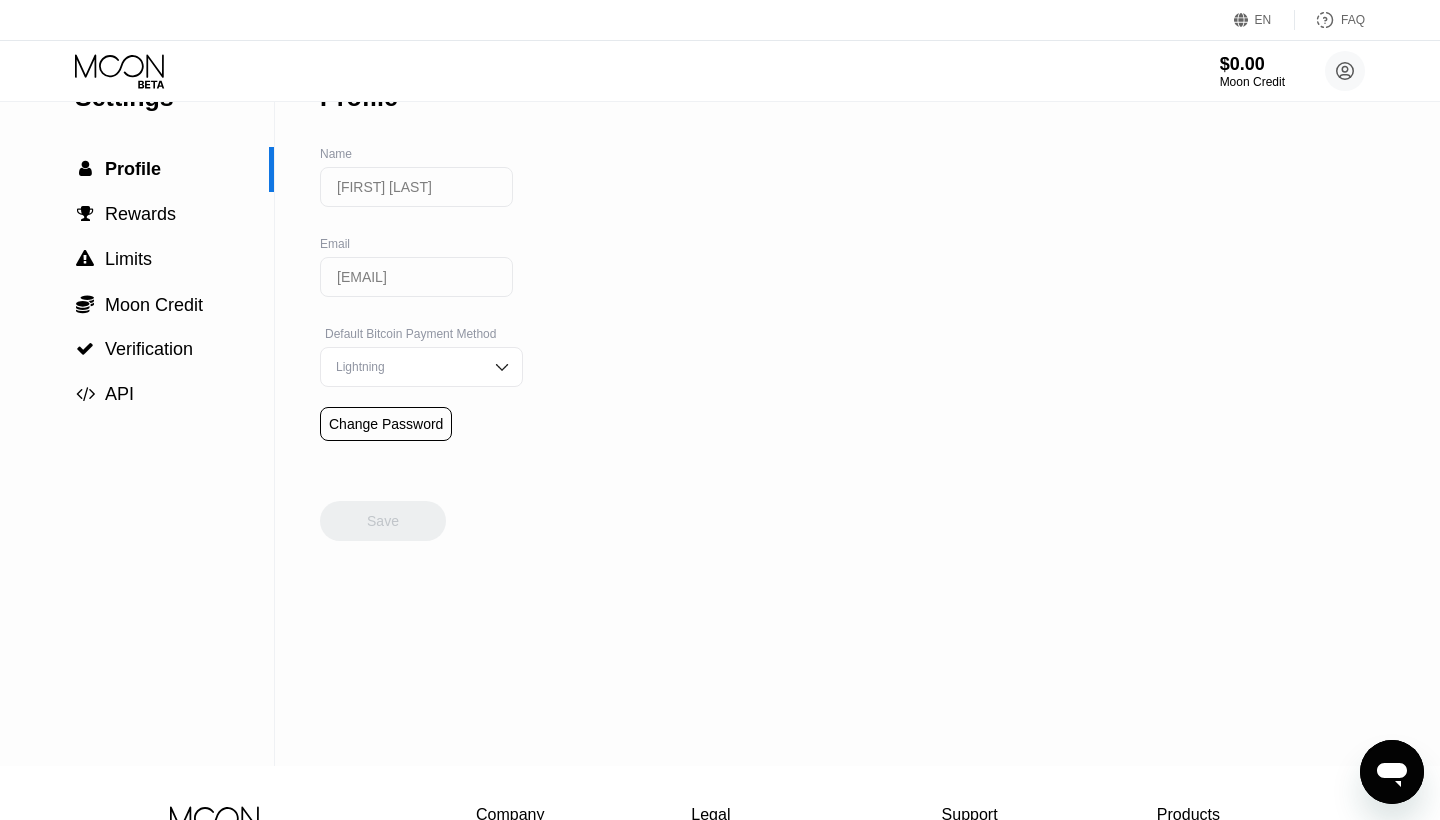 click on "Lightning" at bounding box center [406, 367] 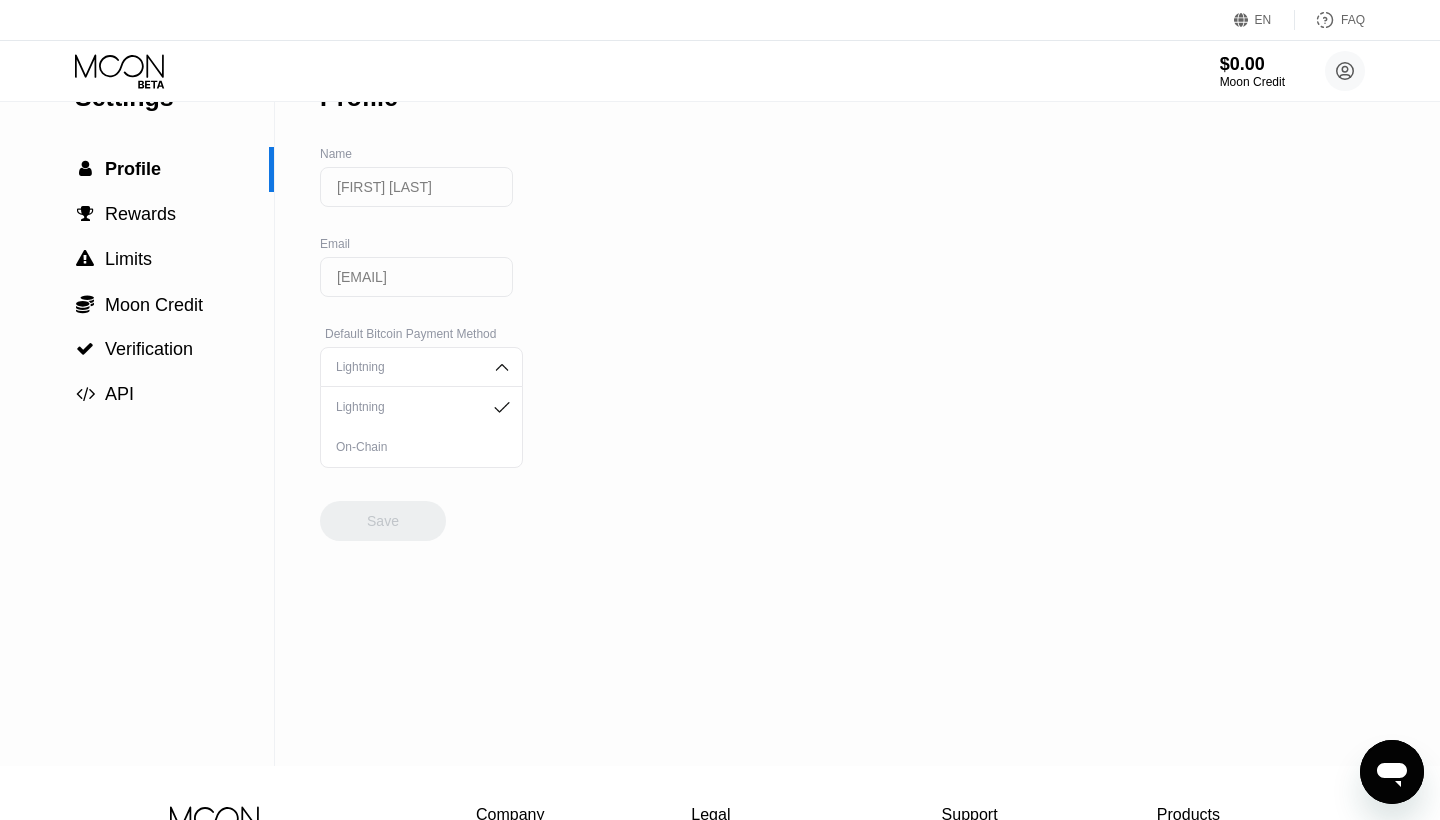 click on "Lightning" at bounding box center (406, 367) 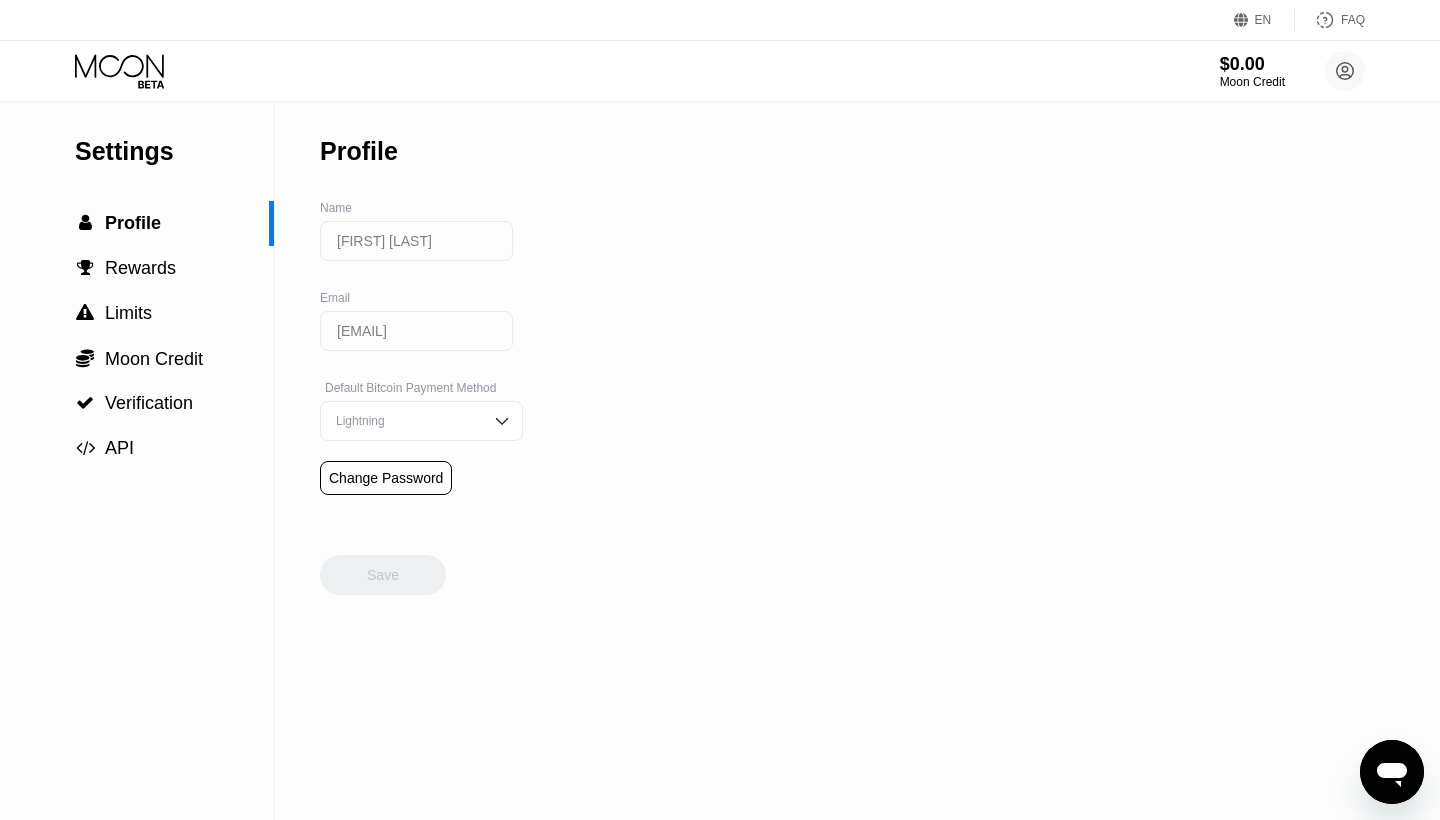 scroll, scrollTop: 0, scrollLeft: 0, axis: both 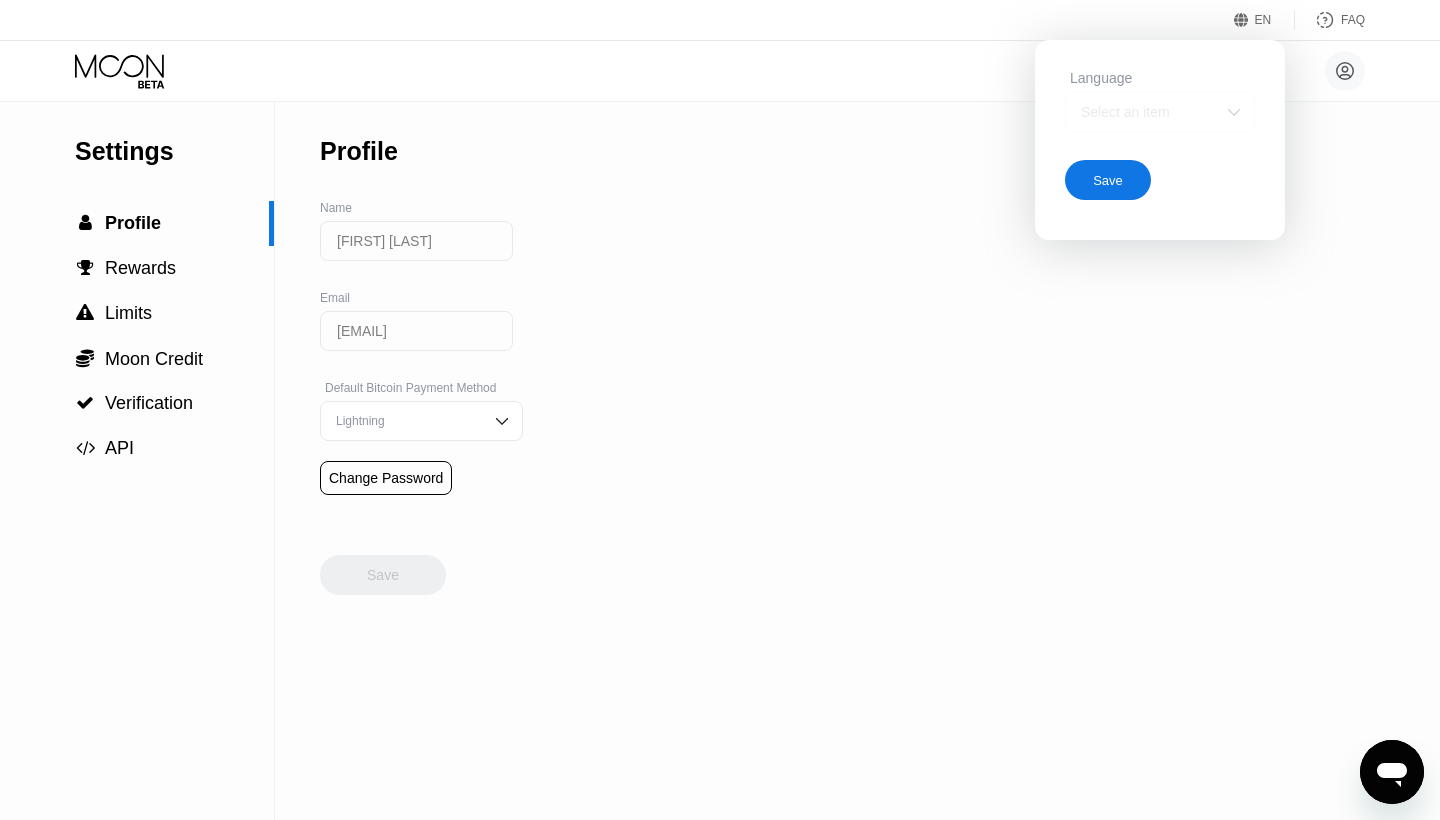 click on "Select an item" at bounding box center [1160, 112] 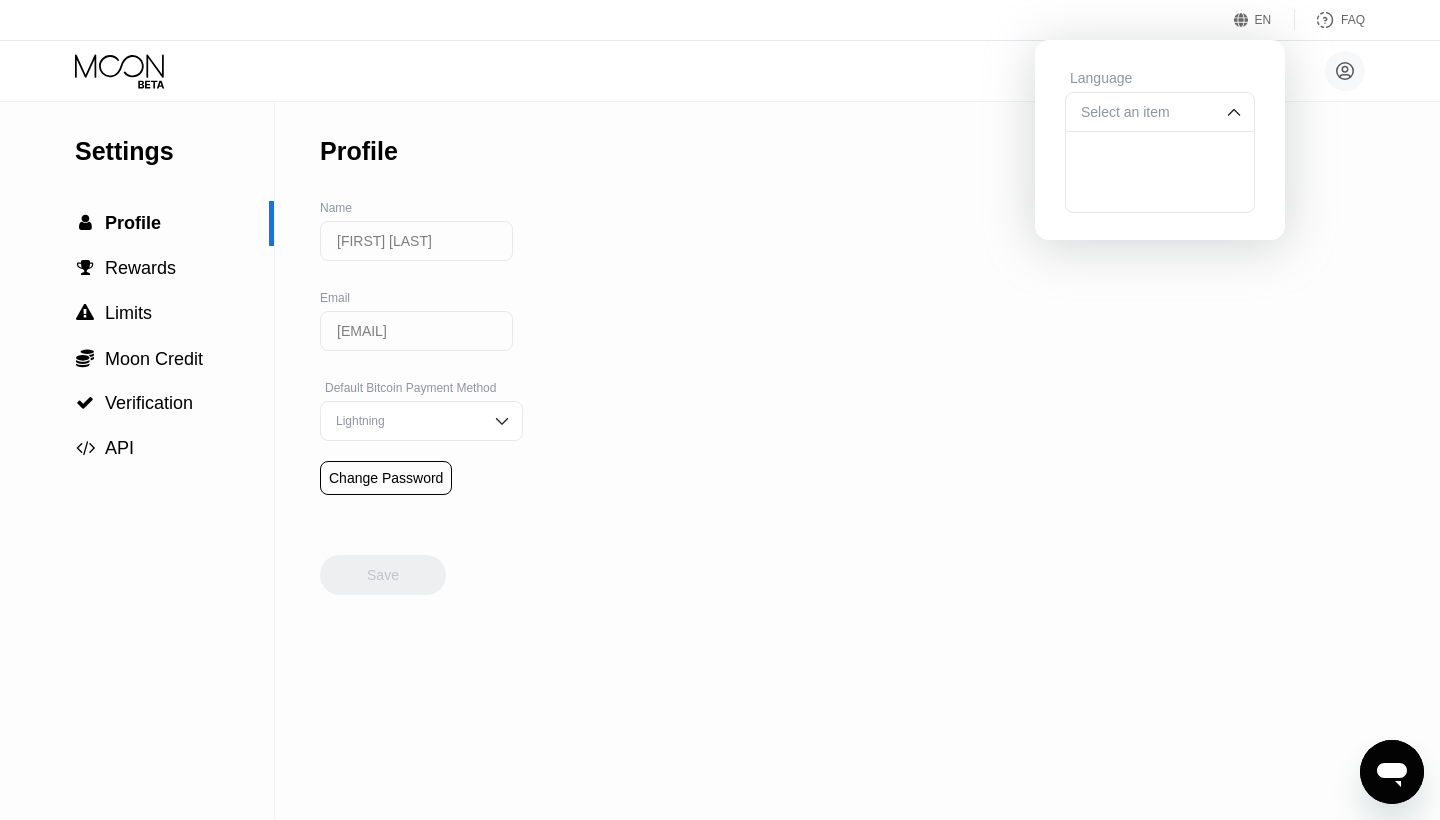 click at bounding box center [1160, 152] 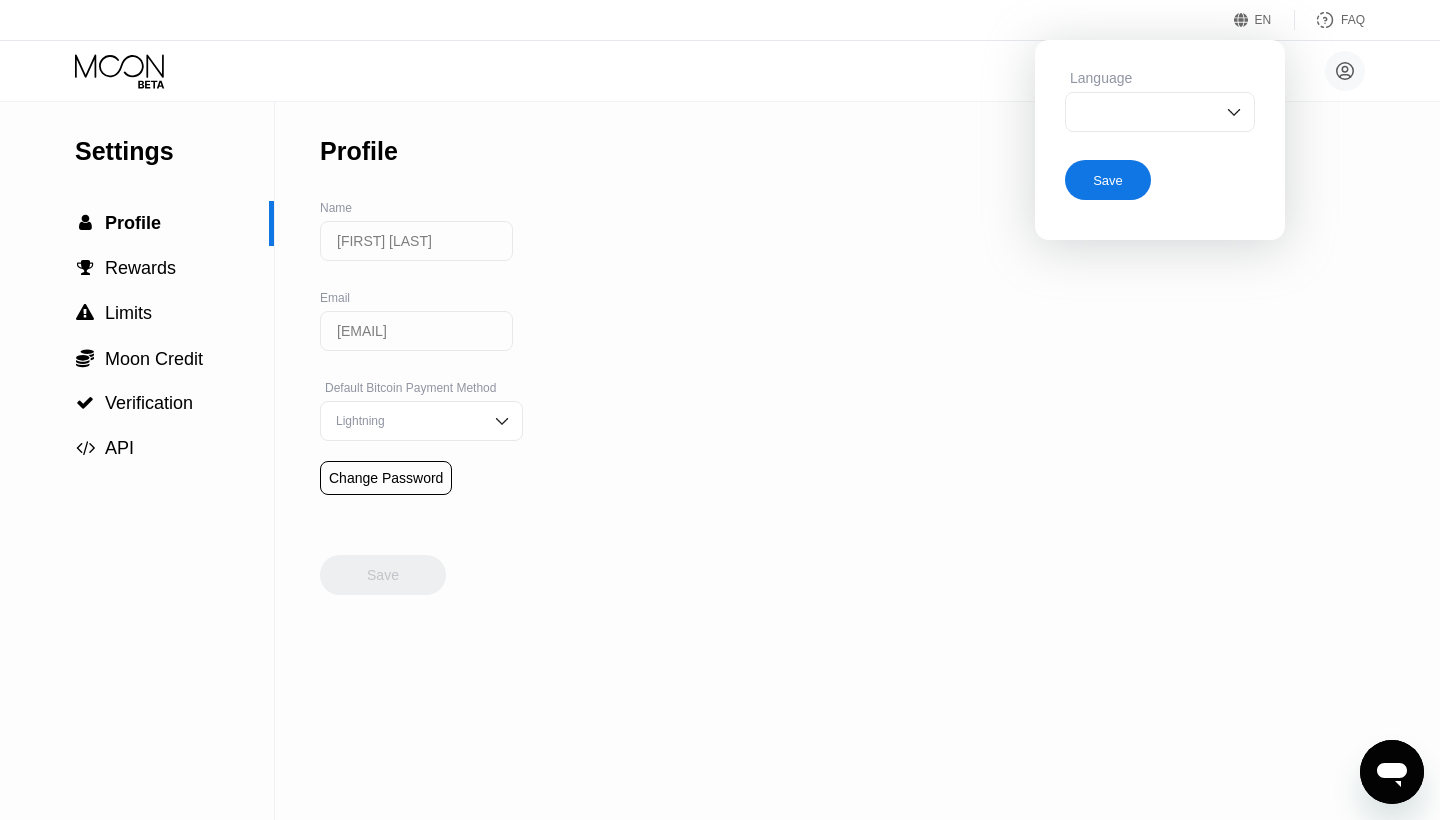 click on "Save" at bounding box center (1108, 180) 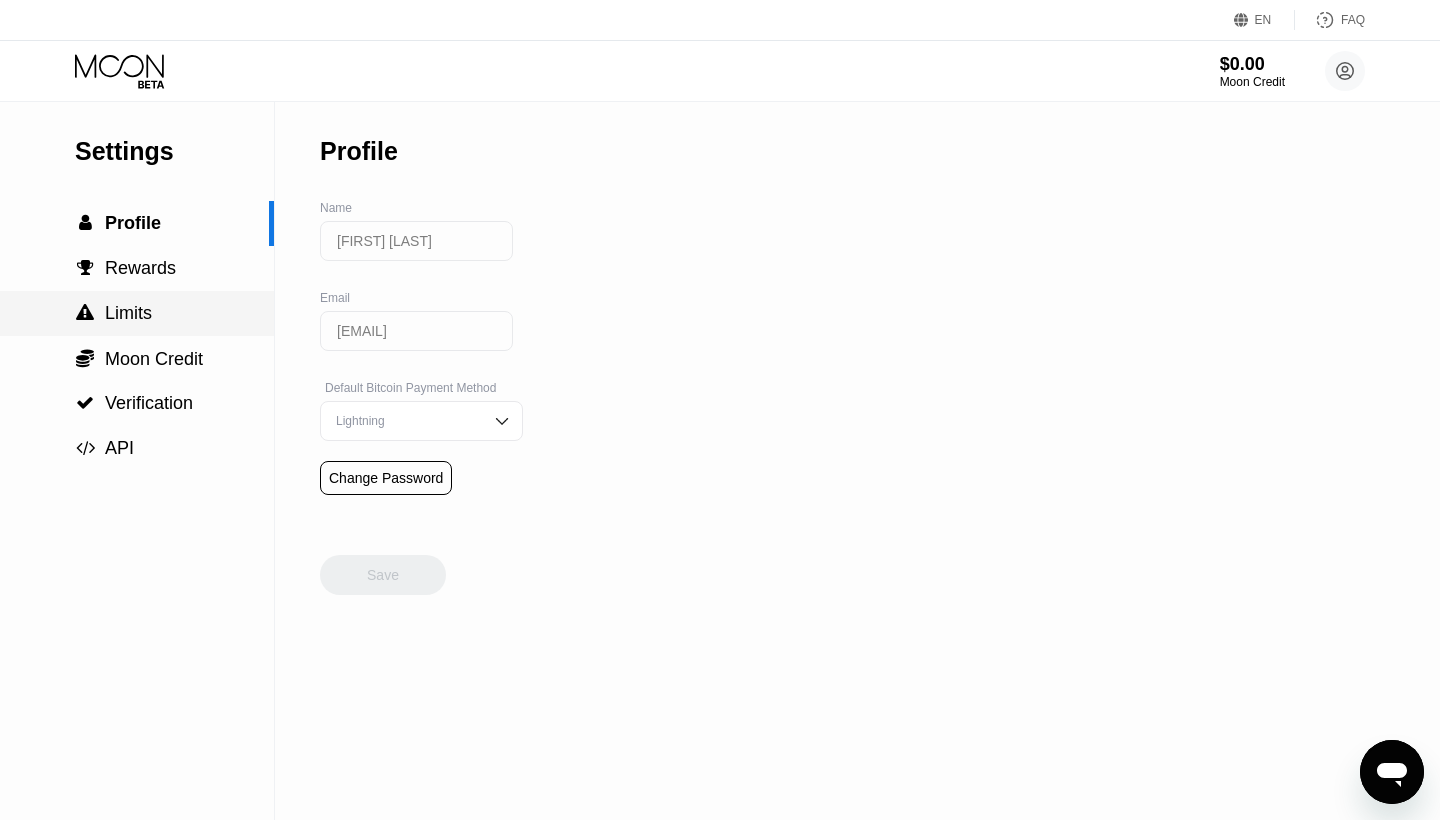 click on " Limits" at bounding box center [137, 313] 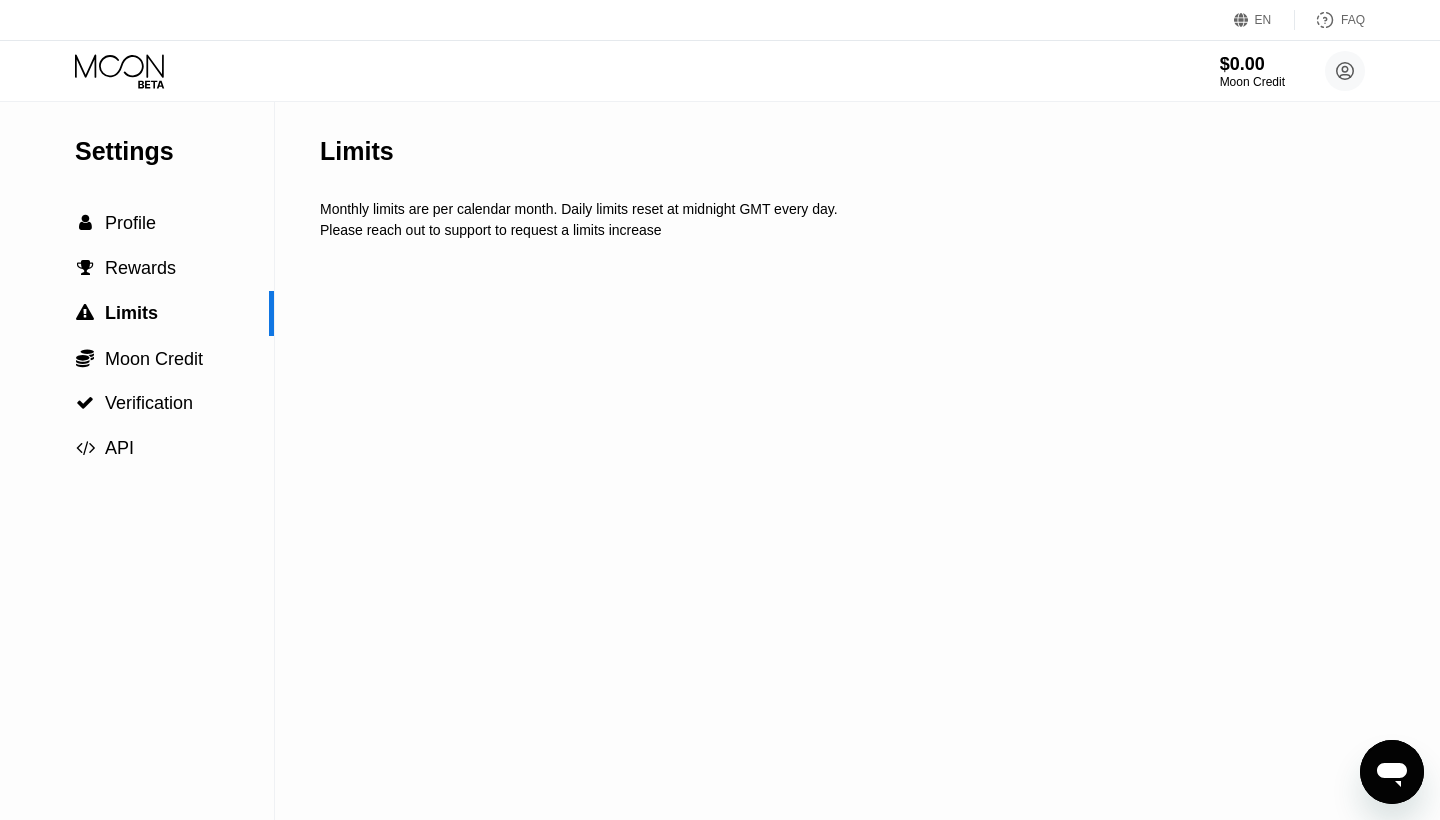 click on "$0.00 Moon Credit [FIRST] [LAST] [EMAIL]  Home Settings Support Careers About Us Log out Privacy policy Terms" at bounding box center (1272, 71) 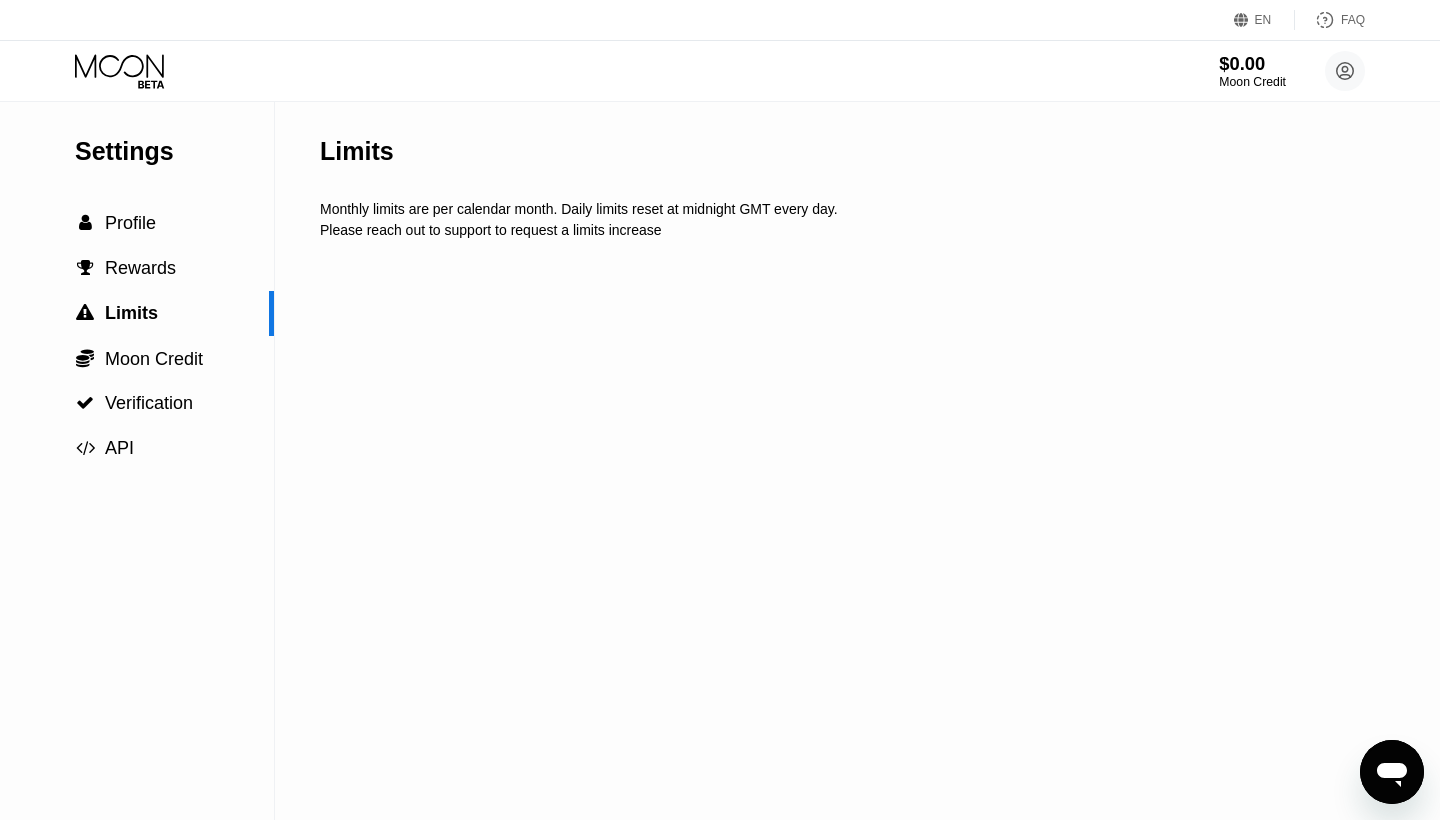 click on "$0.00" at bounding box center (1252, 63) 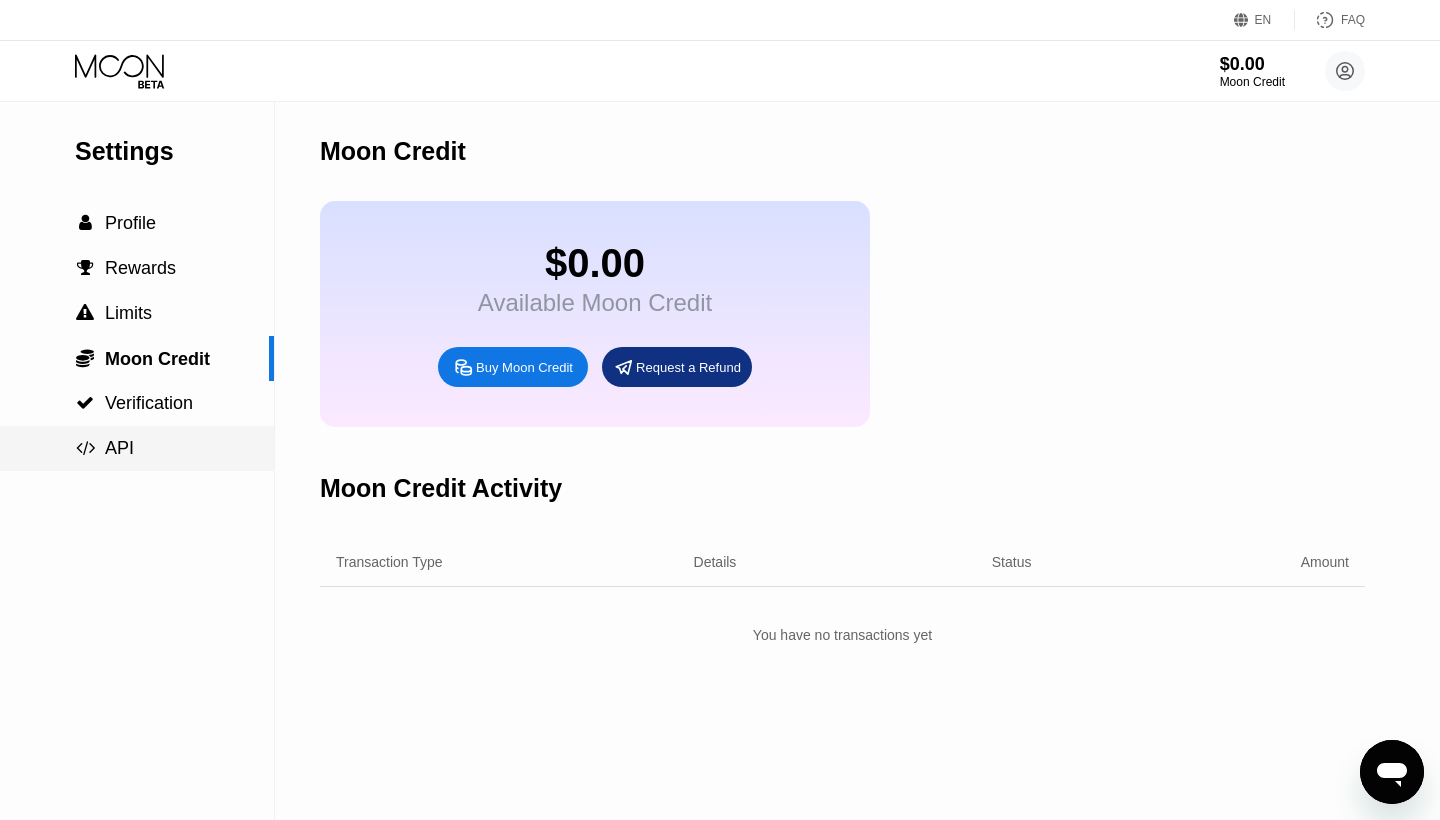 click on "API" at bounding box center [119, 448] 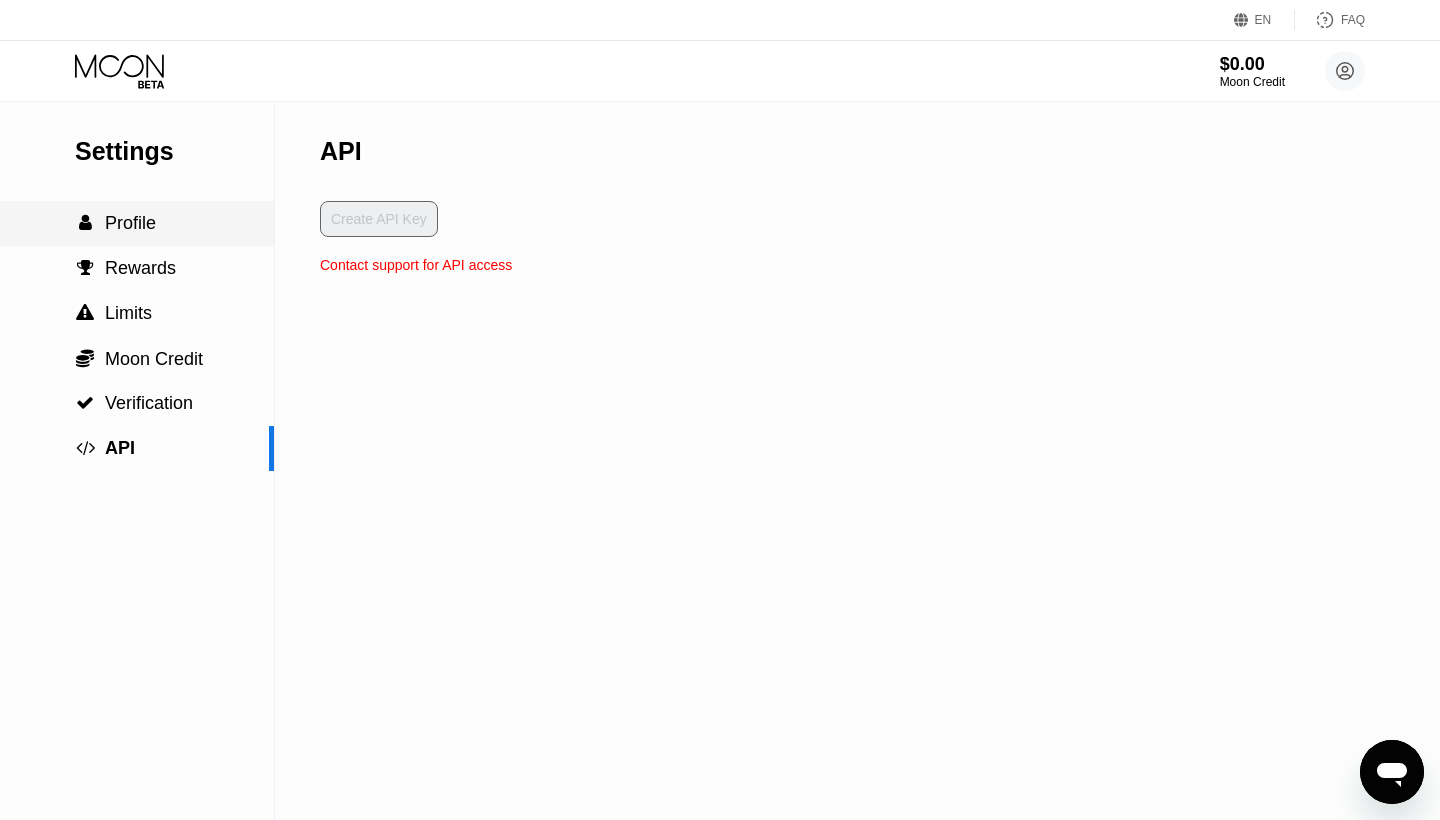 click on " Profile" at bounding box center [137, 223] 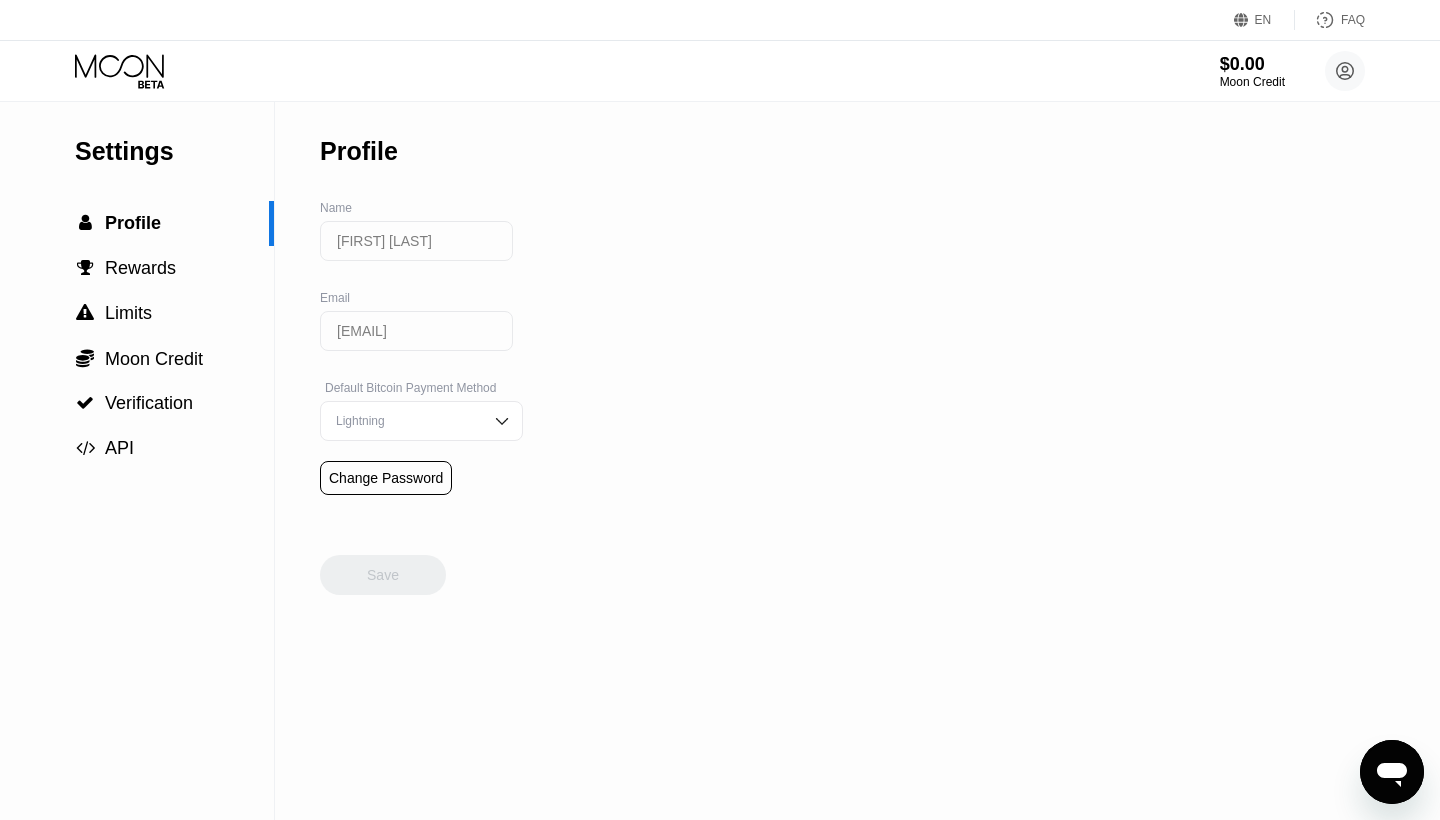 click on "Settings" at bounding box center [174, 151] 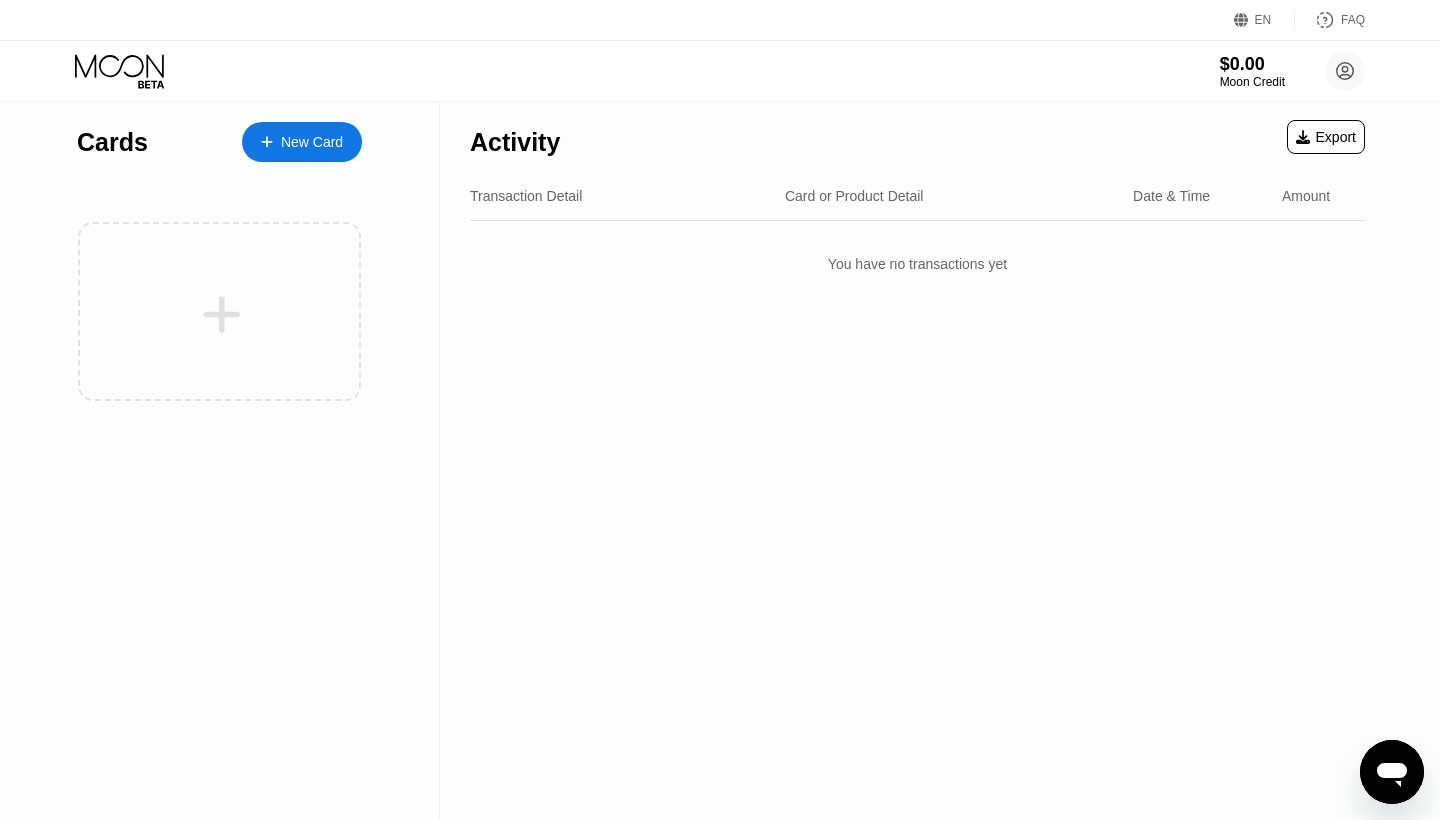 click on "New Card" at bounding box center (302, 142) 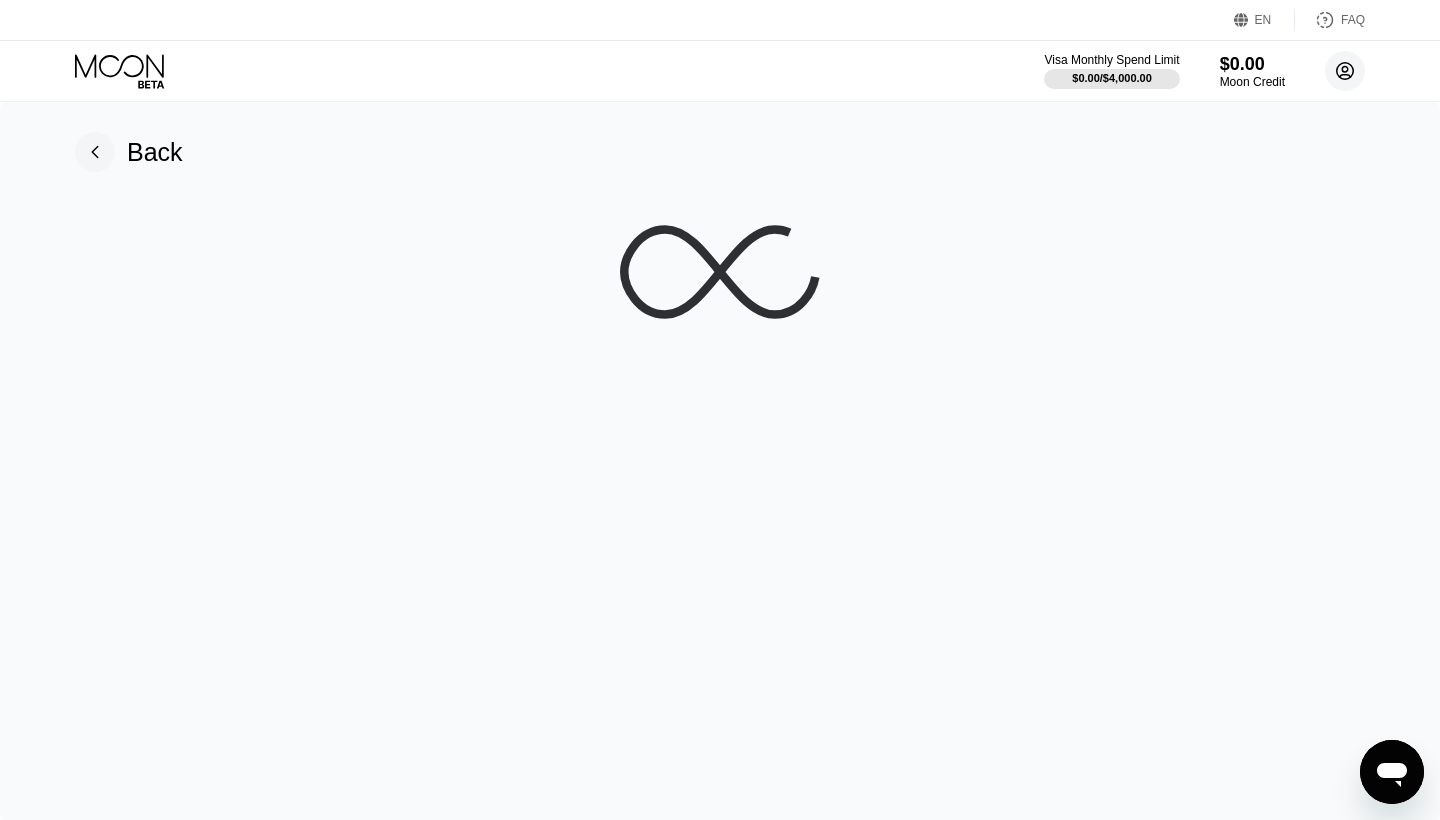 click 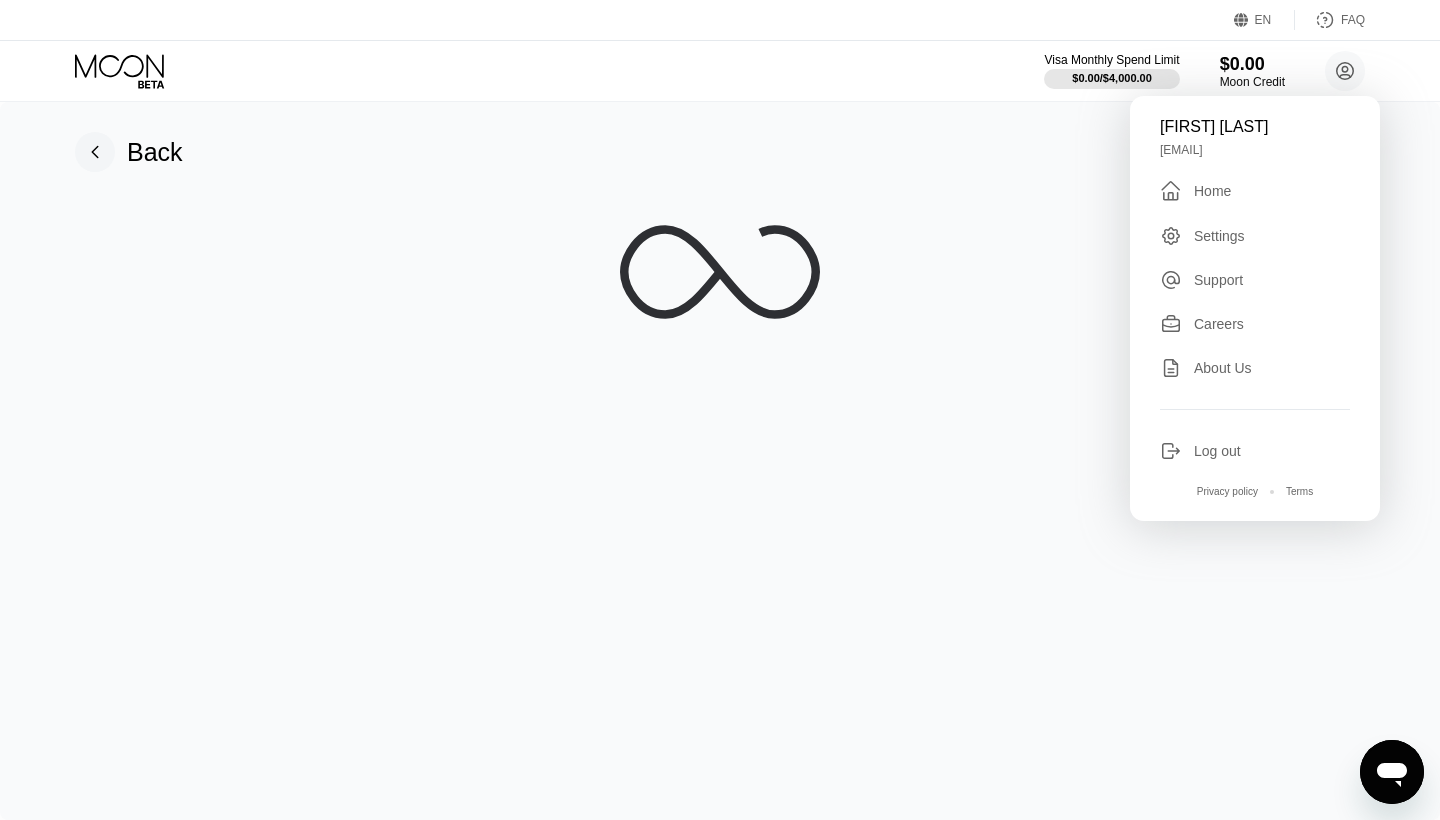 click on "Log out" at bounding box center [1255, 451] 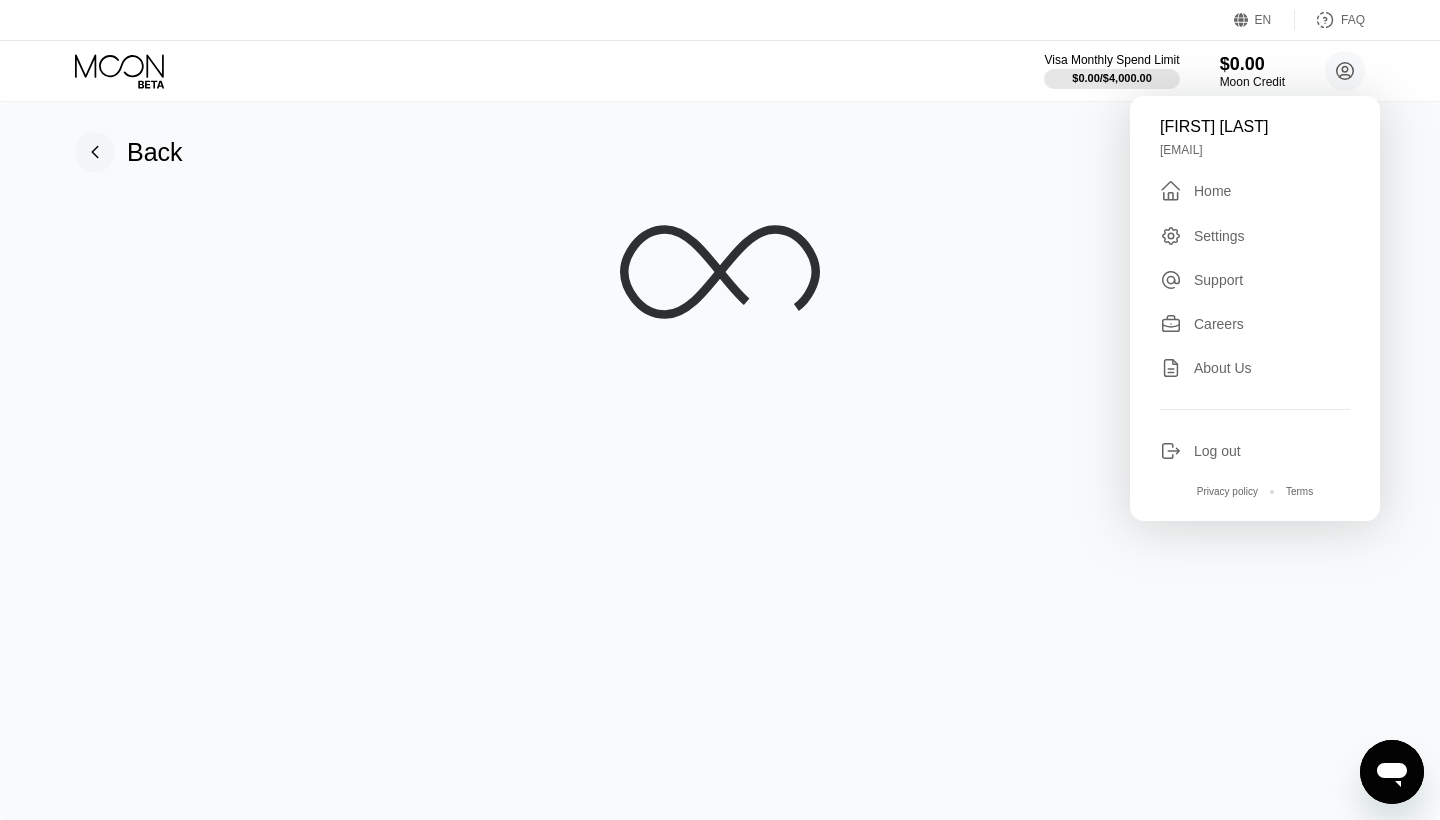 click on "Log out" at bounding box center [1217, 451] 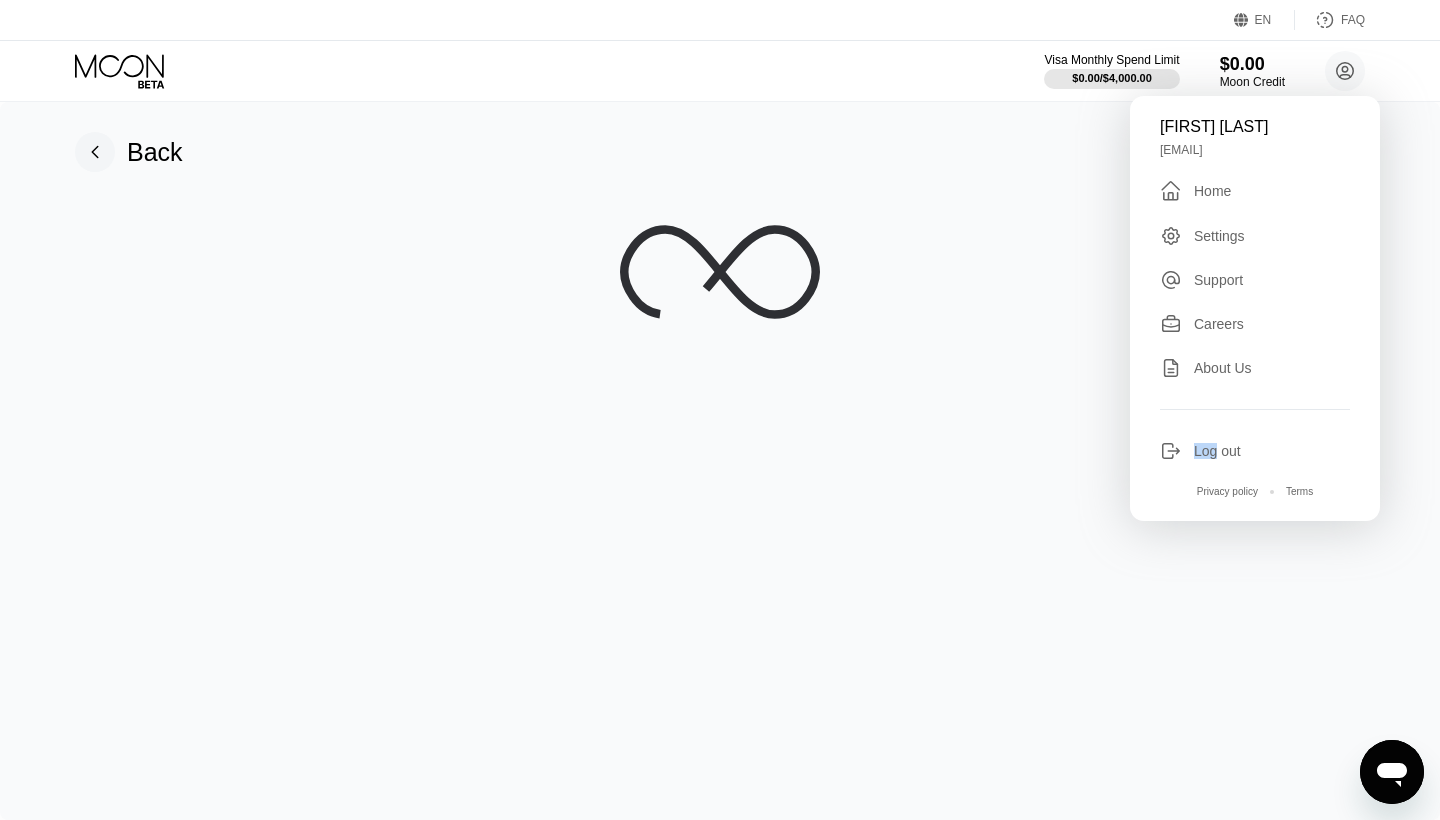 click on "Log out" at bounding box center [1217, 451] 